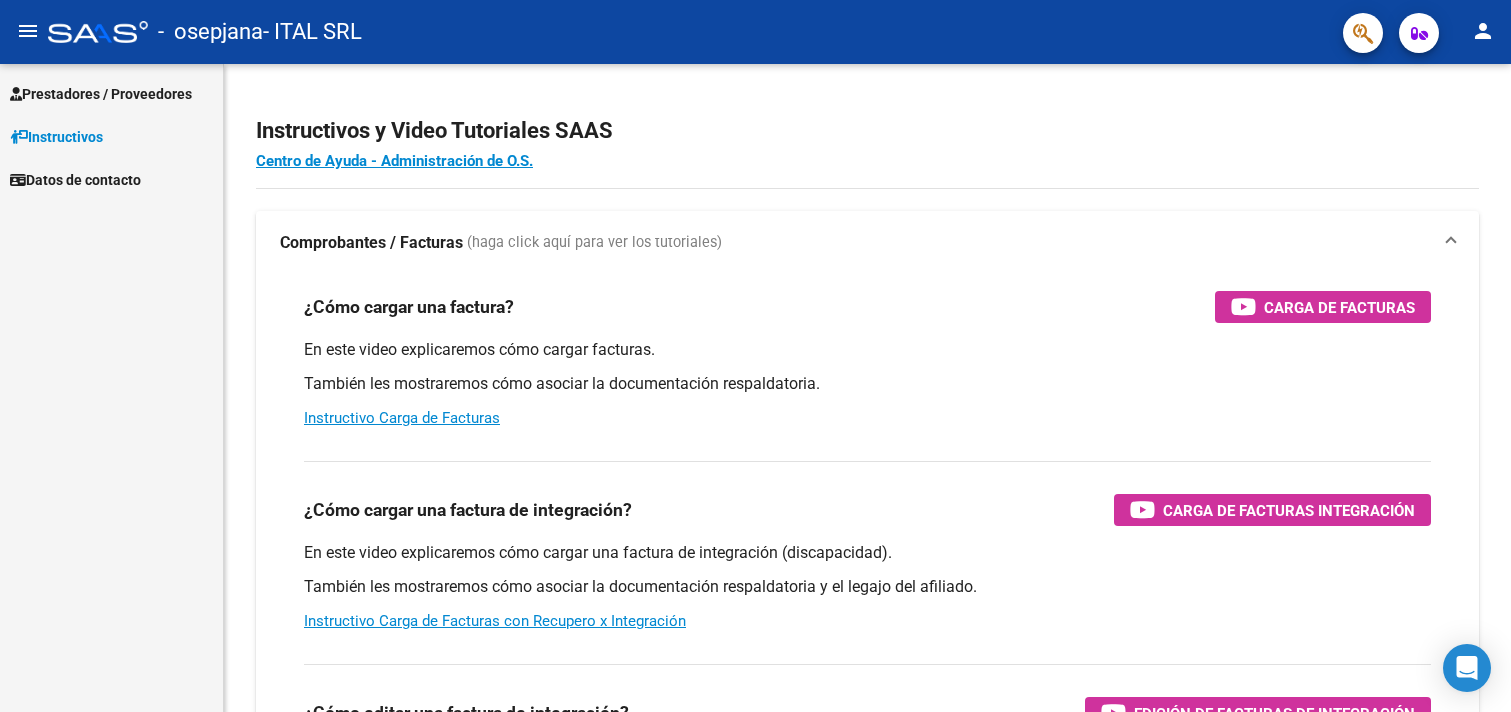 scroll, scrollTop: 0, scrollLeft: 0, axis: both 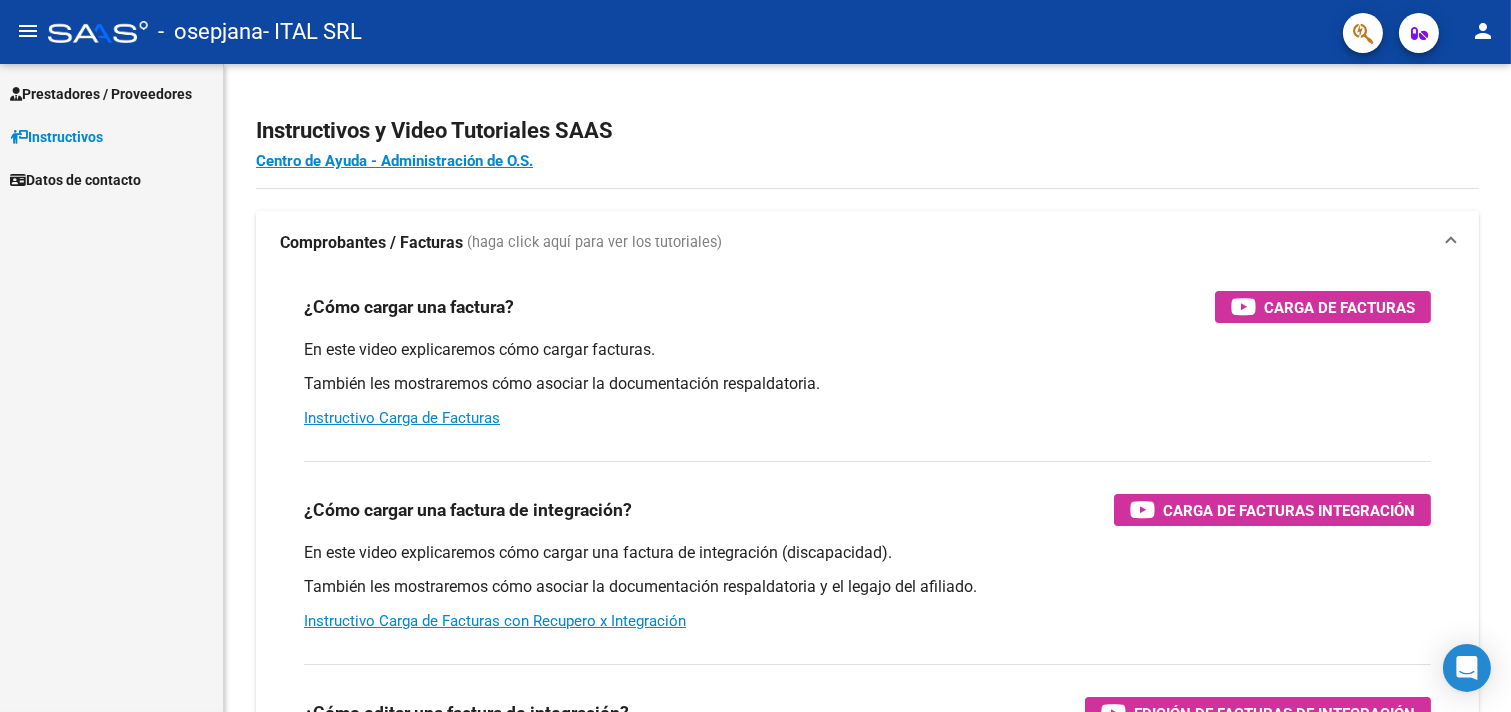 click on "Prestadores / Proveedores" at bounding box center [101, 94] 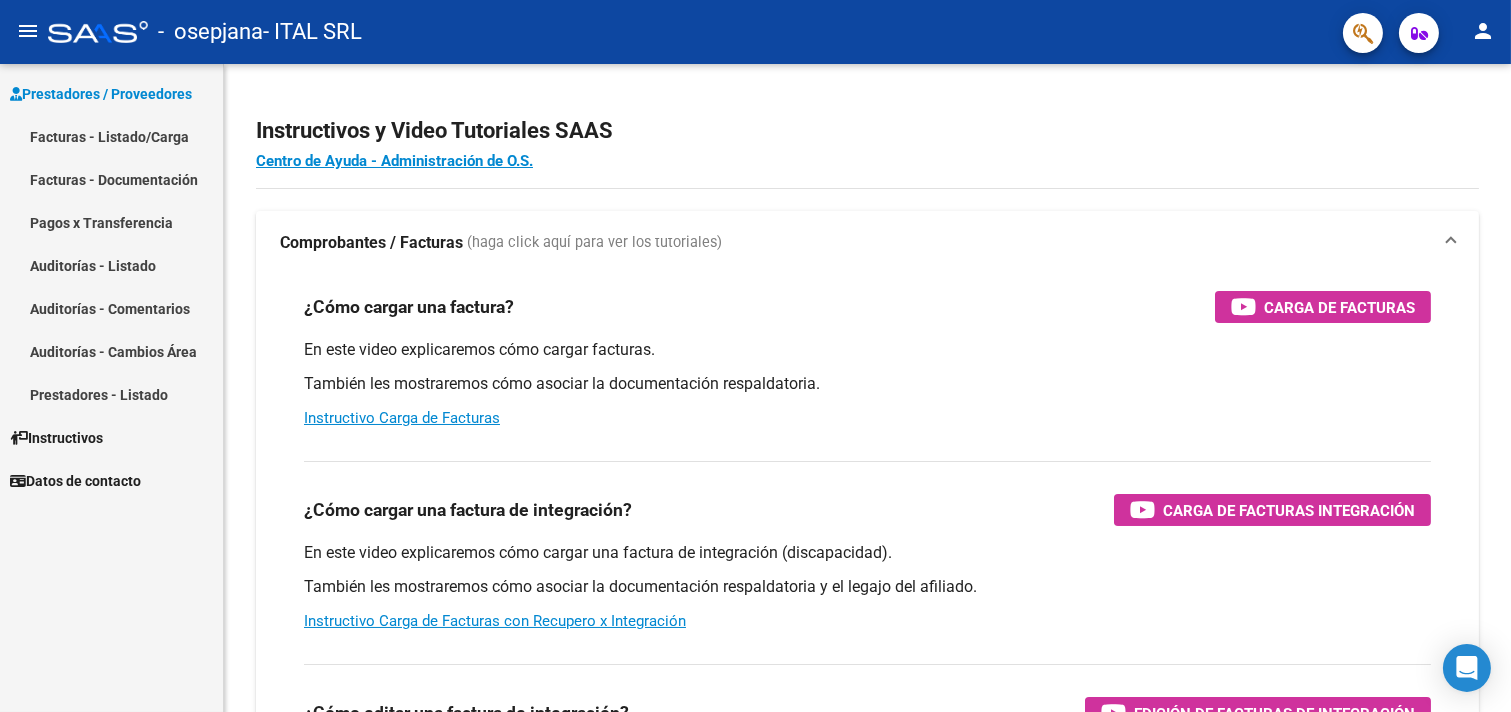 click on "Facturas - Listado/Carga" at bounding box center [111, 136] 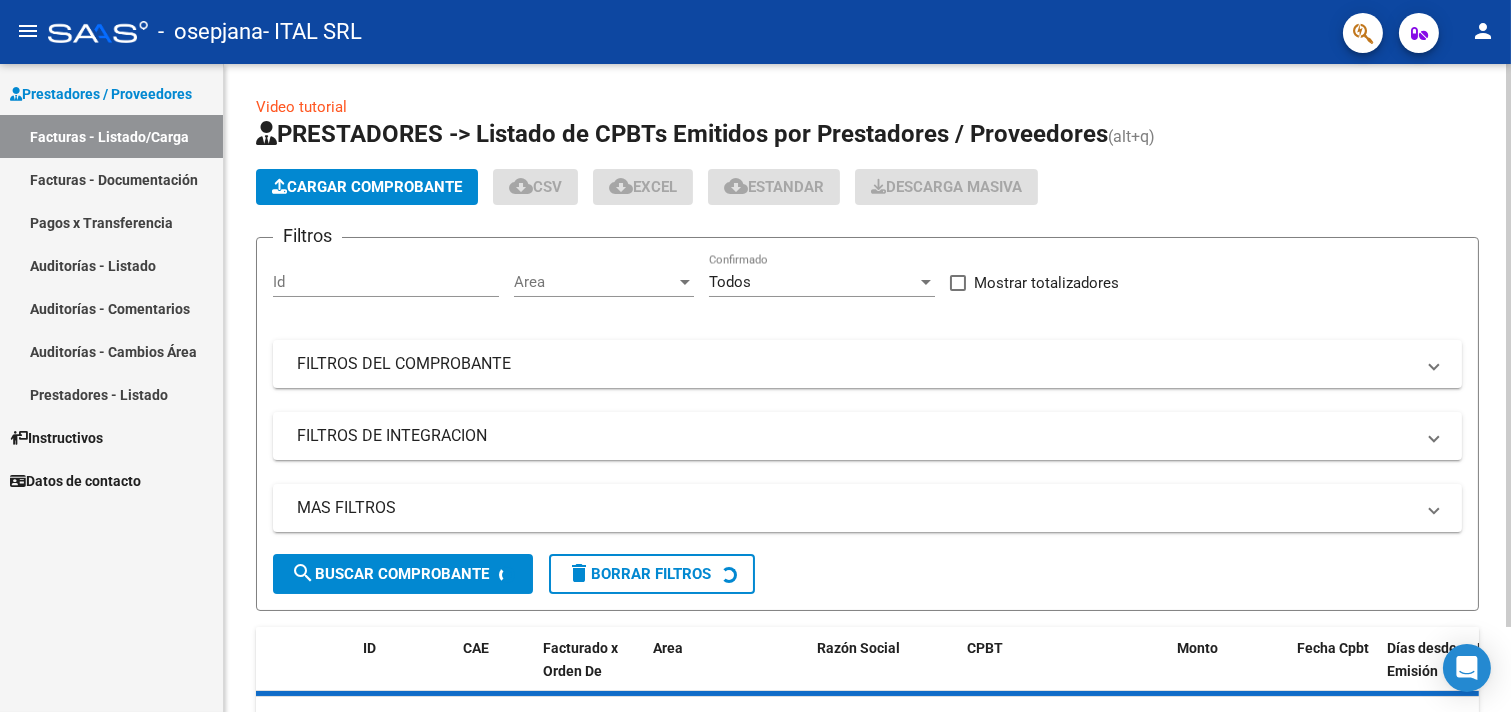 click on "Cargar Comprobante" 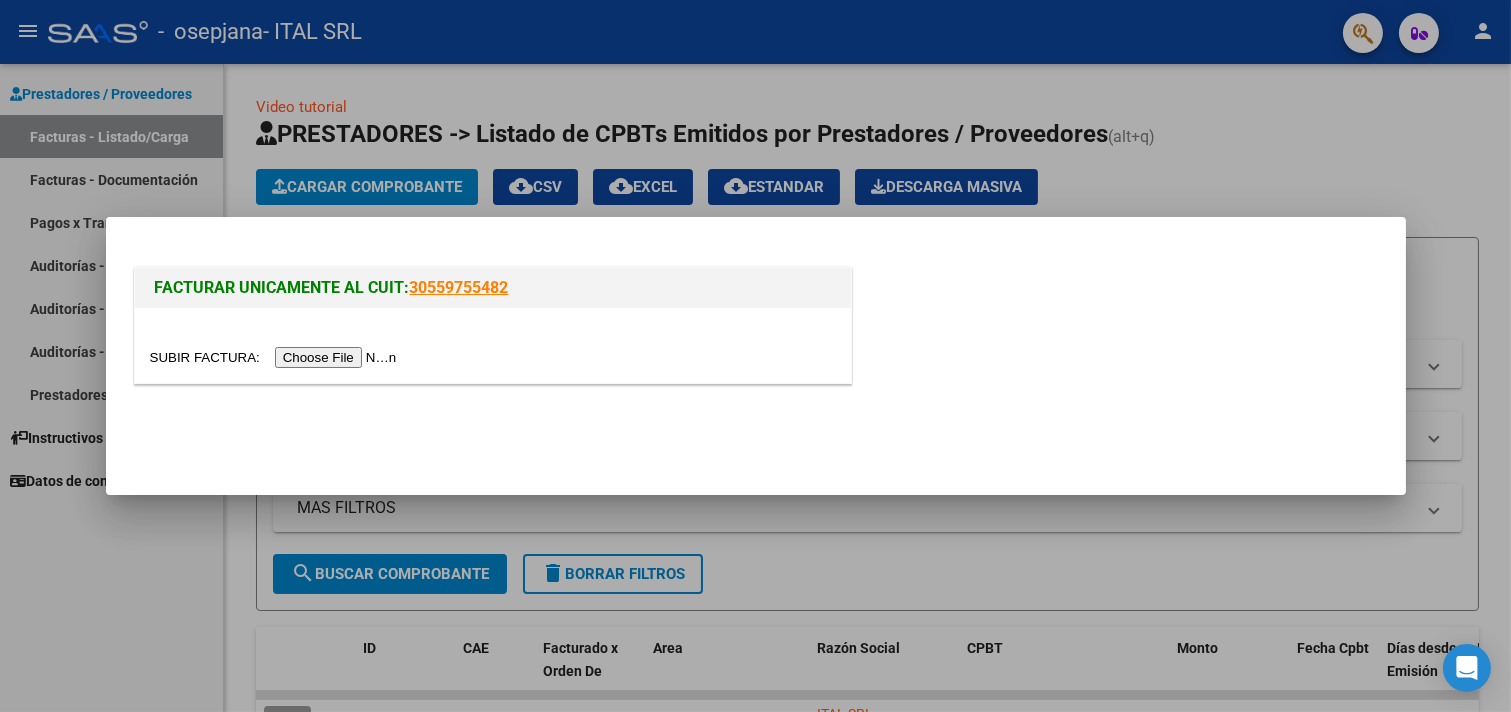 click at bounding box center (276, 357) 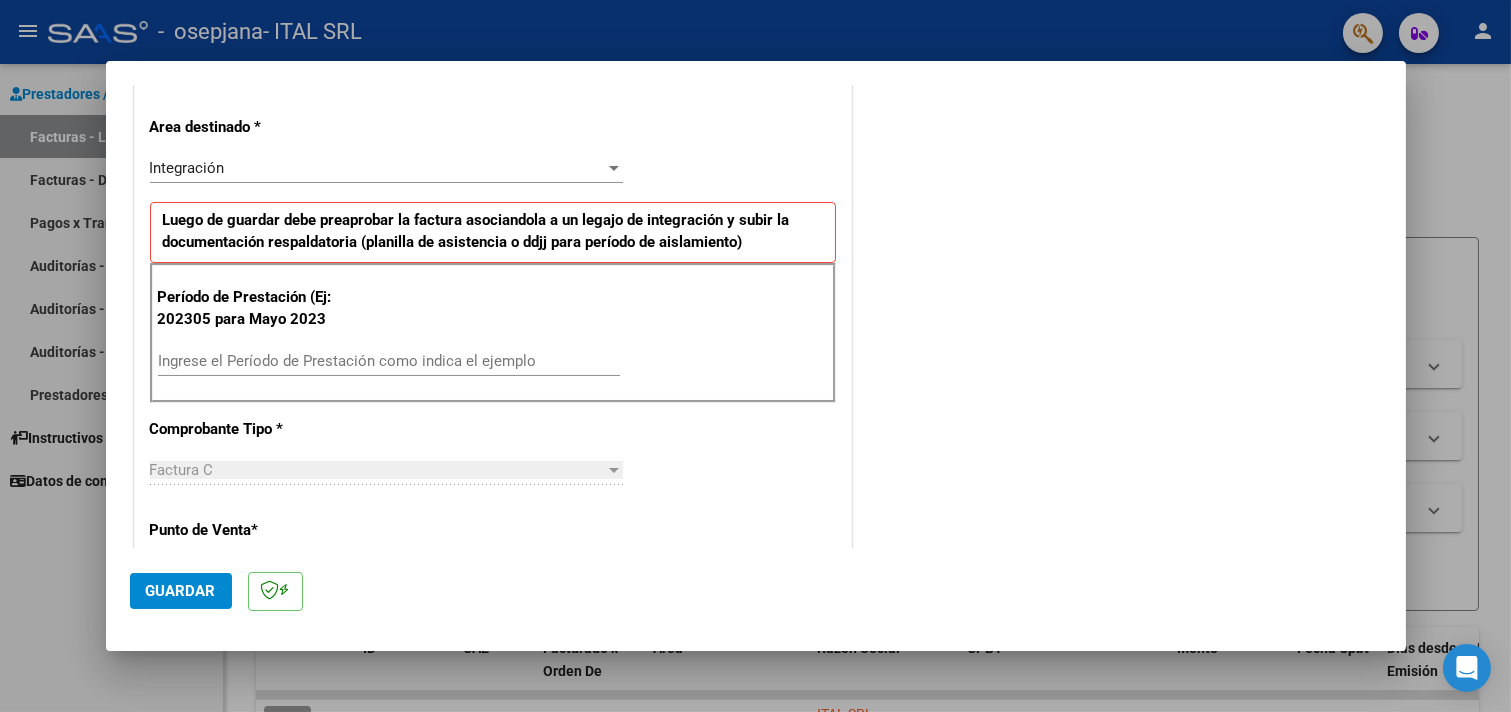 scroll, scrollTop: 444, scrollLeft: 0, axis: vertical 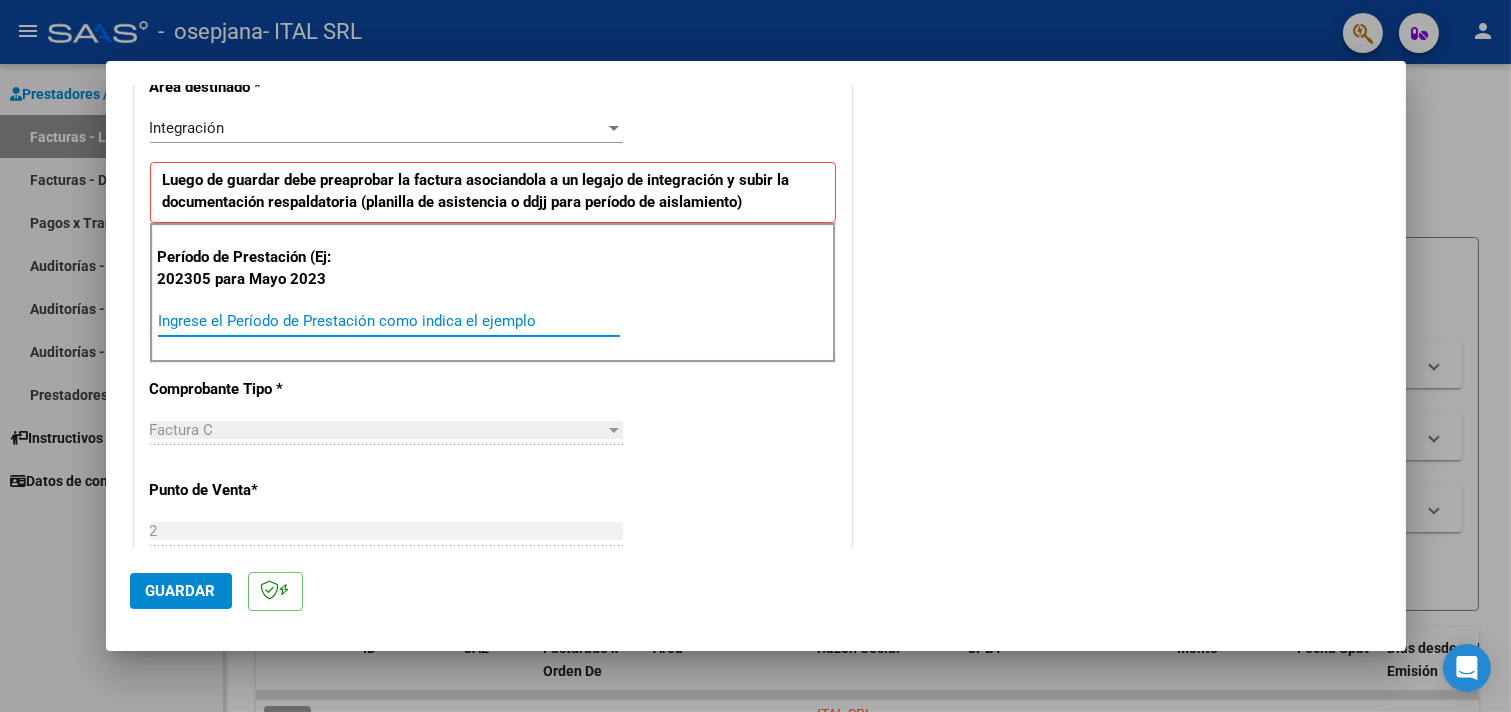 click on "Ingrese el Período de Prestación como indica el ejemplo" at bounding box center [389, 321] 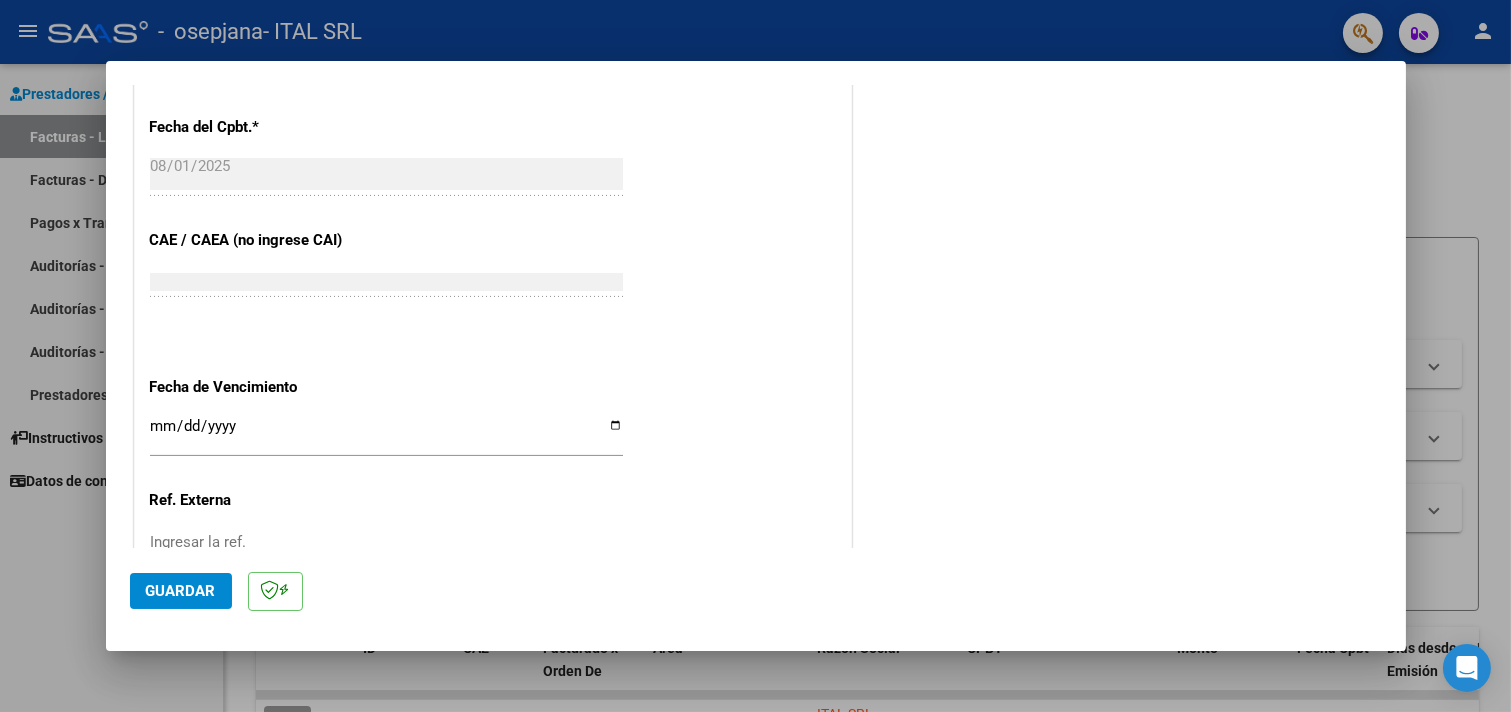 scroll, scrollTop: 1222, scrollLeft: 0, axis: vertical 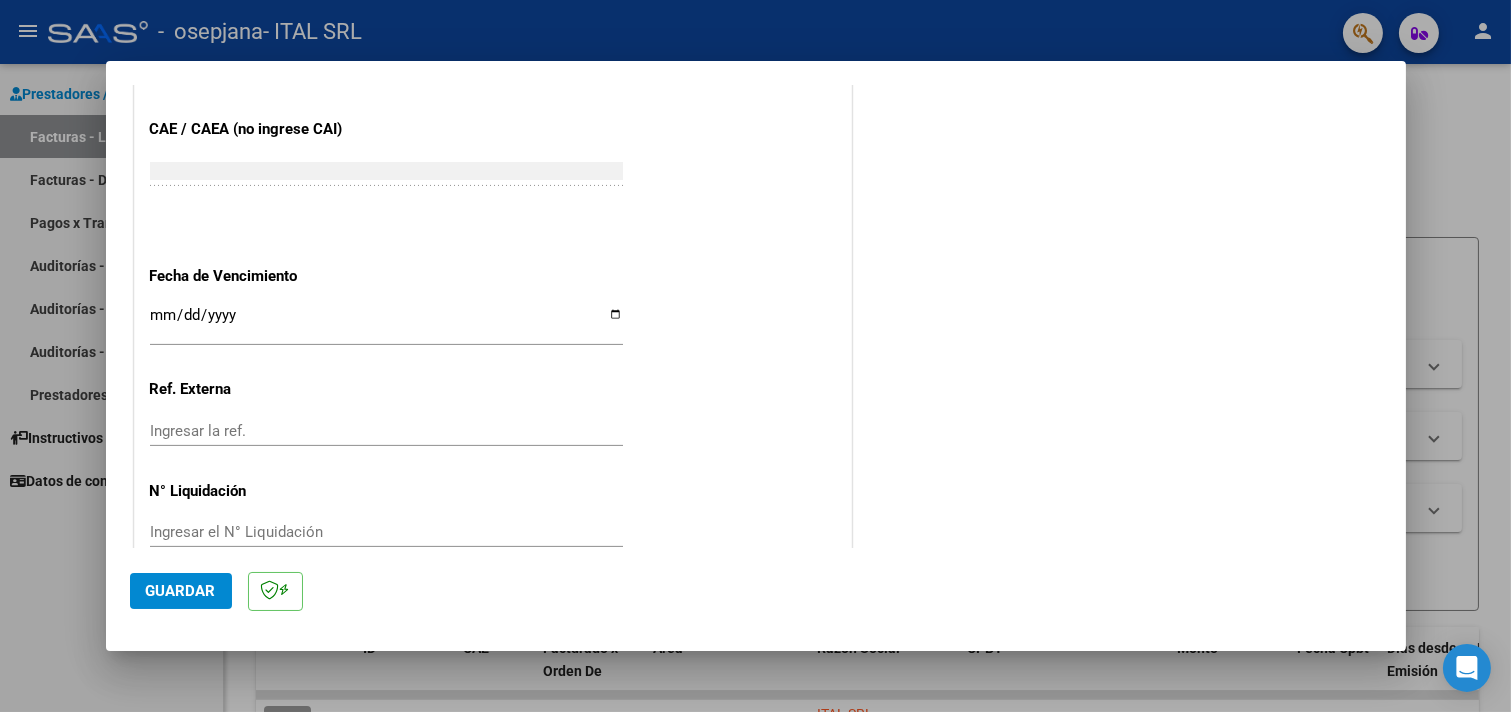 type on "202507" 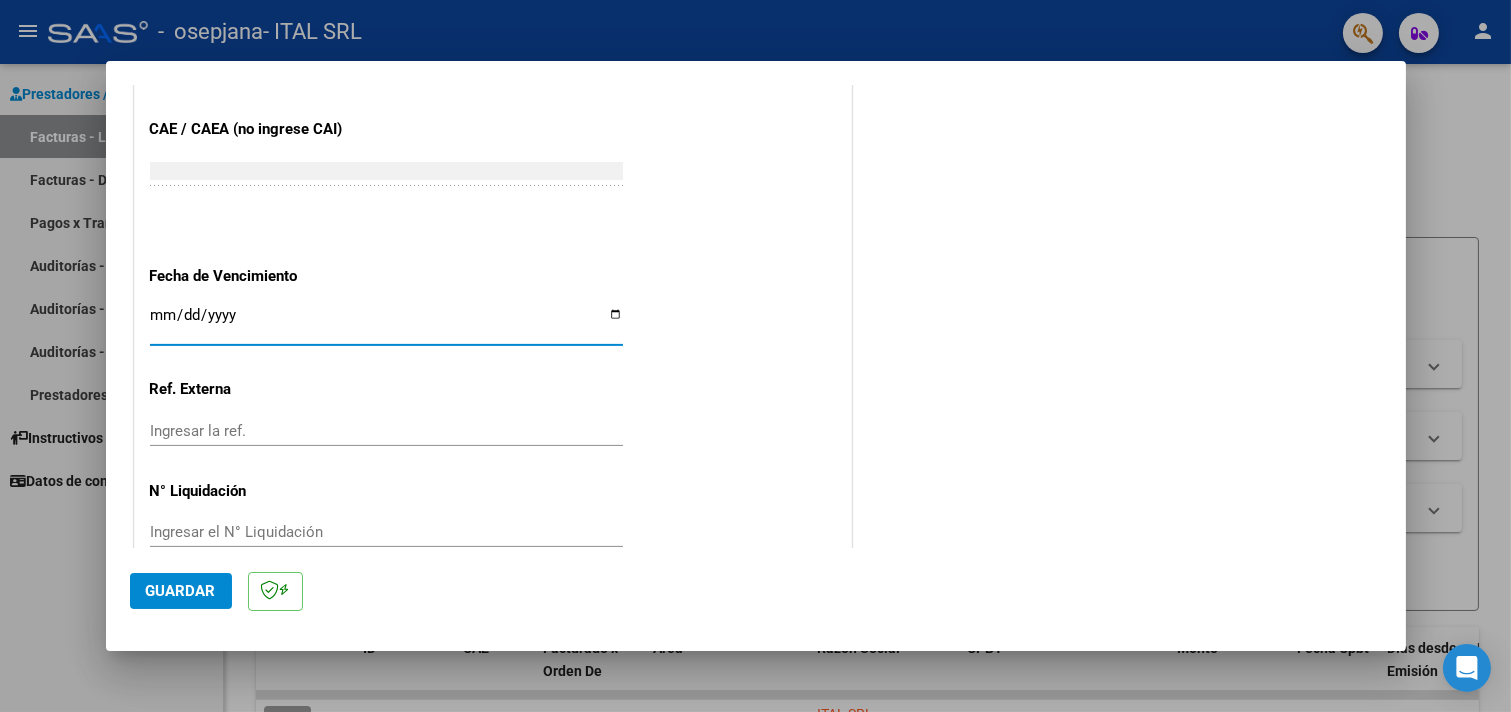 click on "Ingresar la fecha" at bounding box center [386, 323] 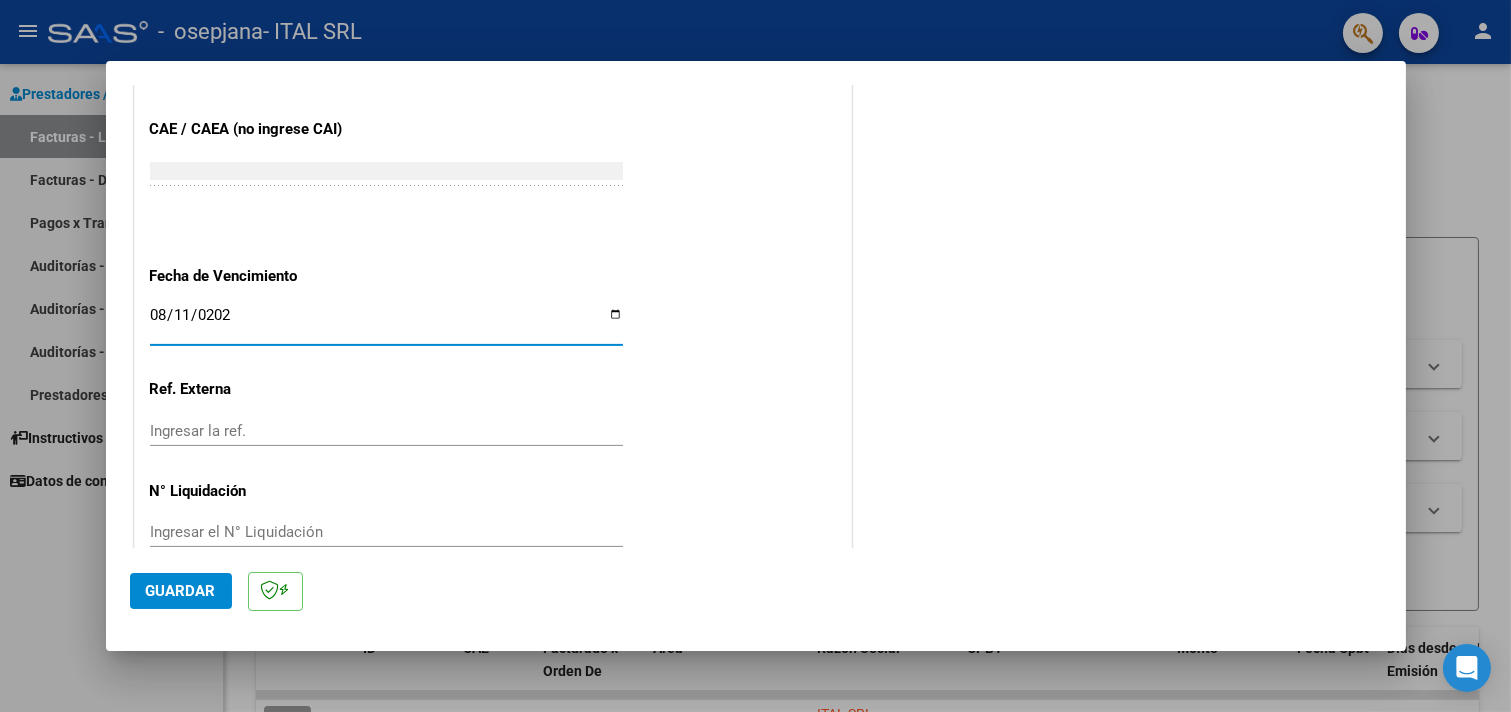 type on "2025-08-11" 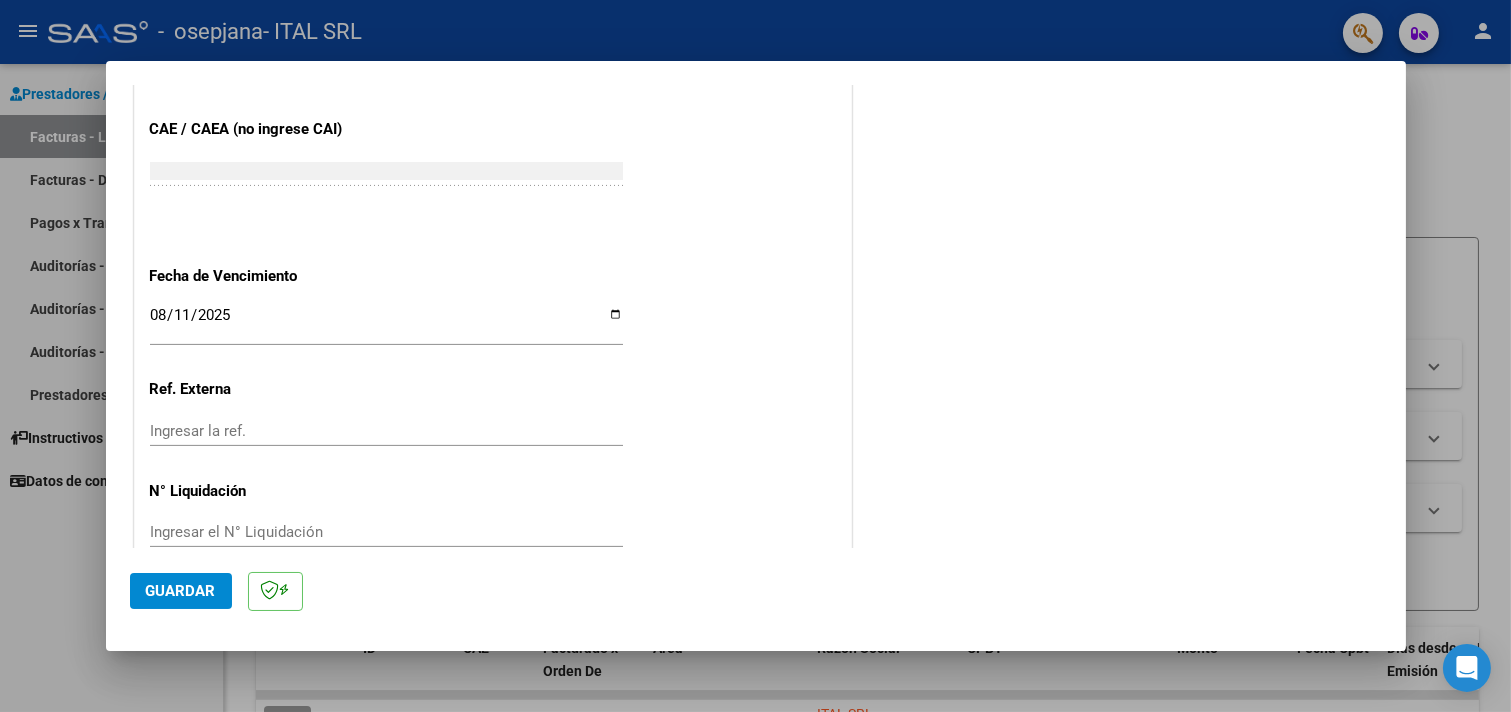 click on "CUIT  *   [DOCUMENT_NUMBER] Ingresar CUIT  ANALISIS PRESTADOR  Area destinado * Integración Seleccionar Area Luego de guardar debe preaprobar la factura asociandola a un legajo de integración y subir la documentación respaldatoria (planilla de asistencia o ddjj para período de aislamiento)  Período de Prestación (Ej: 202305 para Mayo 2023    202507 Ingrese el Período de Prestación como indica el ejemplo   Comprobante Tipo * Factura C Seleccionar Tipo Punto de Venta  *   2 Ingresar el Nro.  Número  *   10588 Ingresar el Nro.  Monto  *   $ 475.830,36 Ingresar el monto  Fecha del Cpbt.  *   2025-08-01 Ingresar la fecha  CAE / CAEA (no ingrese CAI)    [CAE_NUMBER] Ingresar el CAE o CAEA (no ingrese CAI)  Fecha de Vencimiento    2025-08-11 Ingresar la fecha  Ref. Externa    Ingresar la ref.  N° Liquidación    Ingresar el N° Liquidación" at bounding box center [493, -153] 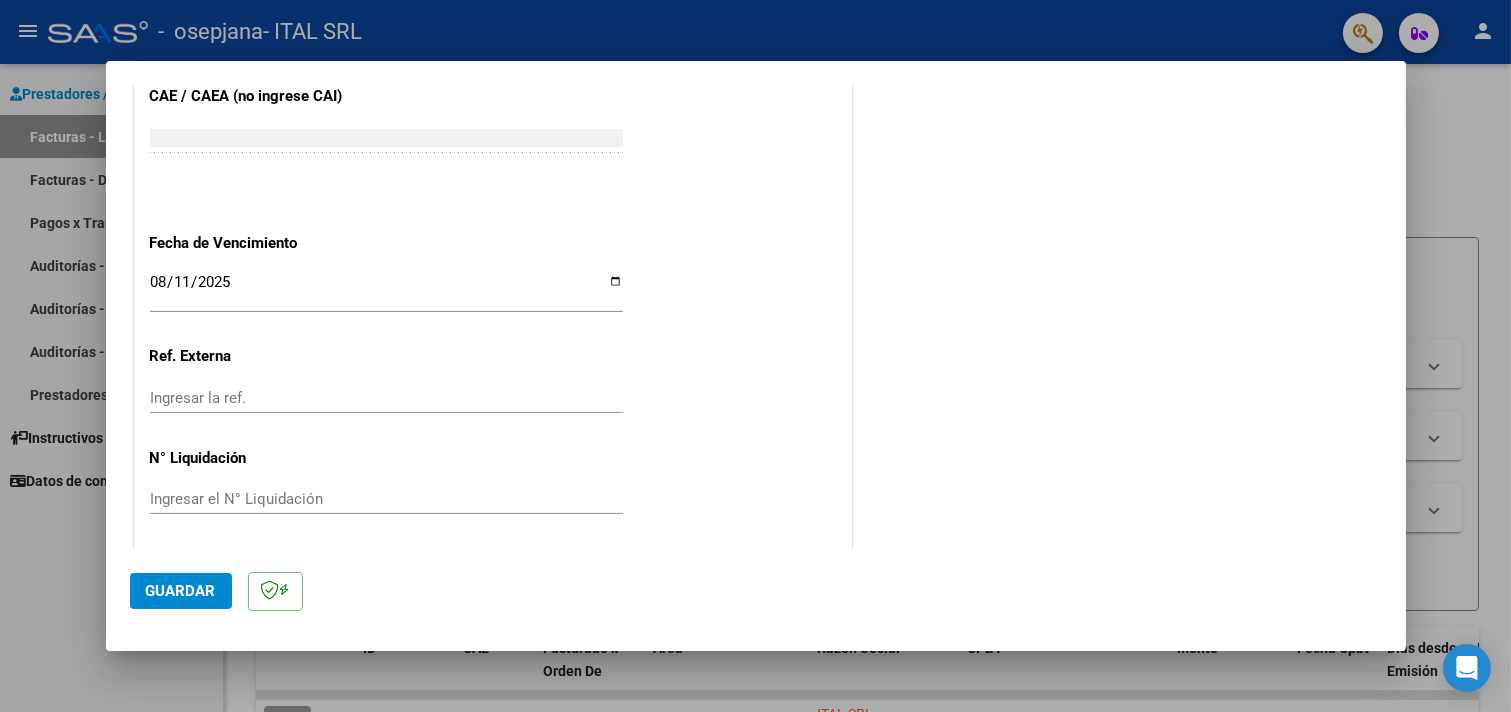scroll, scrollTop: 1258, scrollLeft: 0, axis: vertical 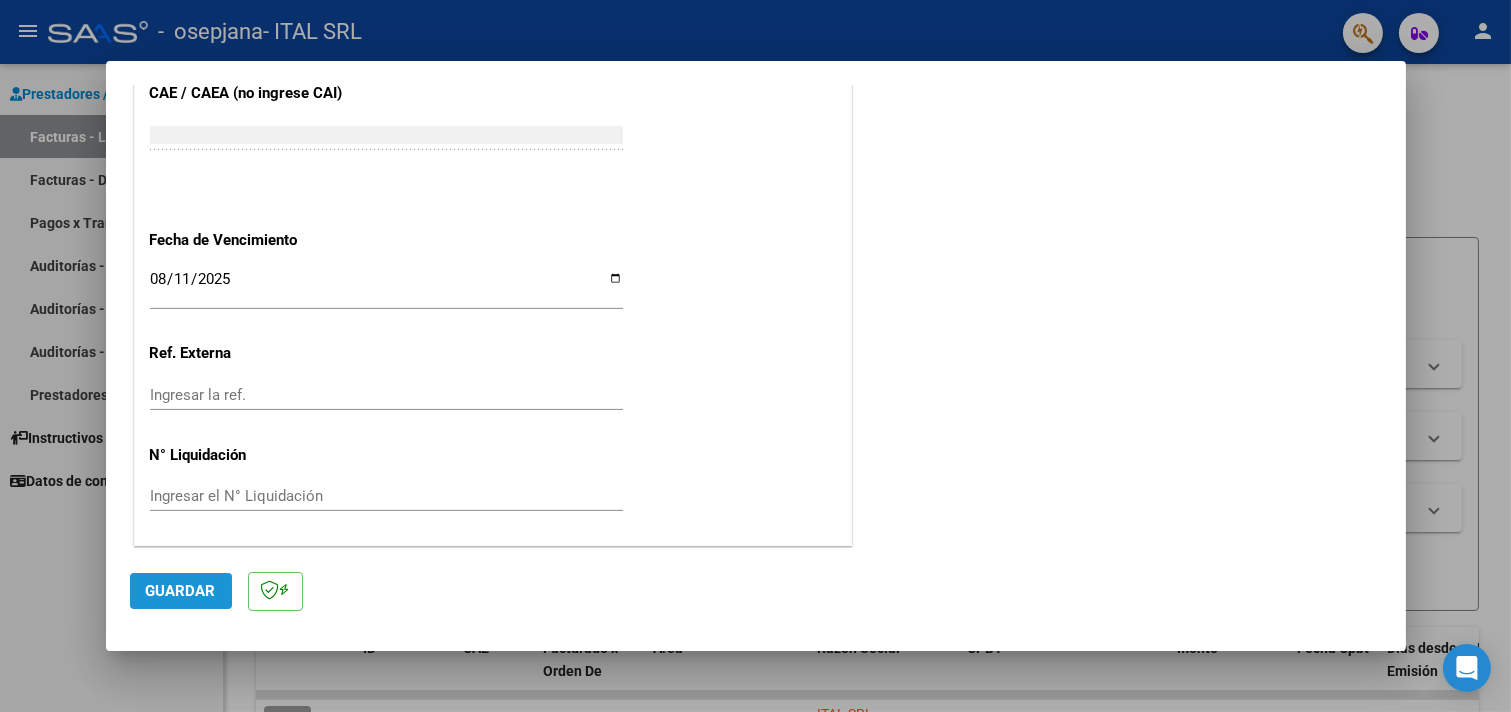 click on "Guardar" 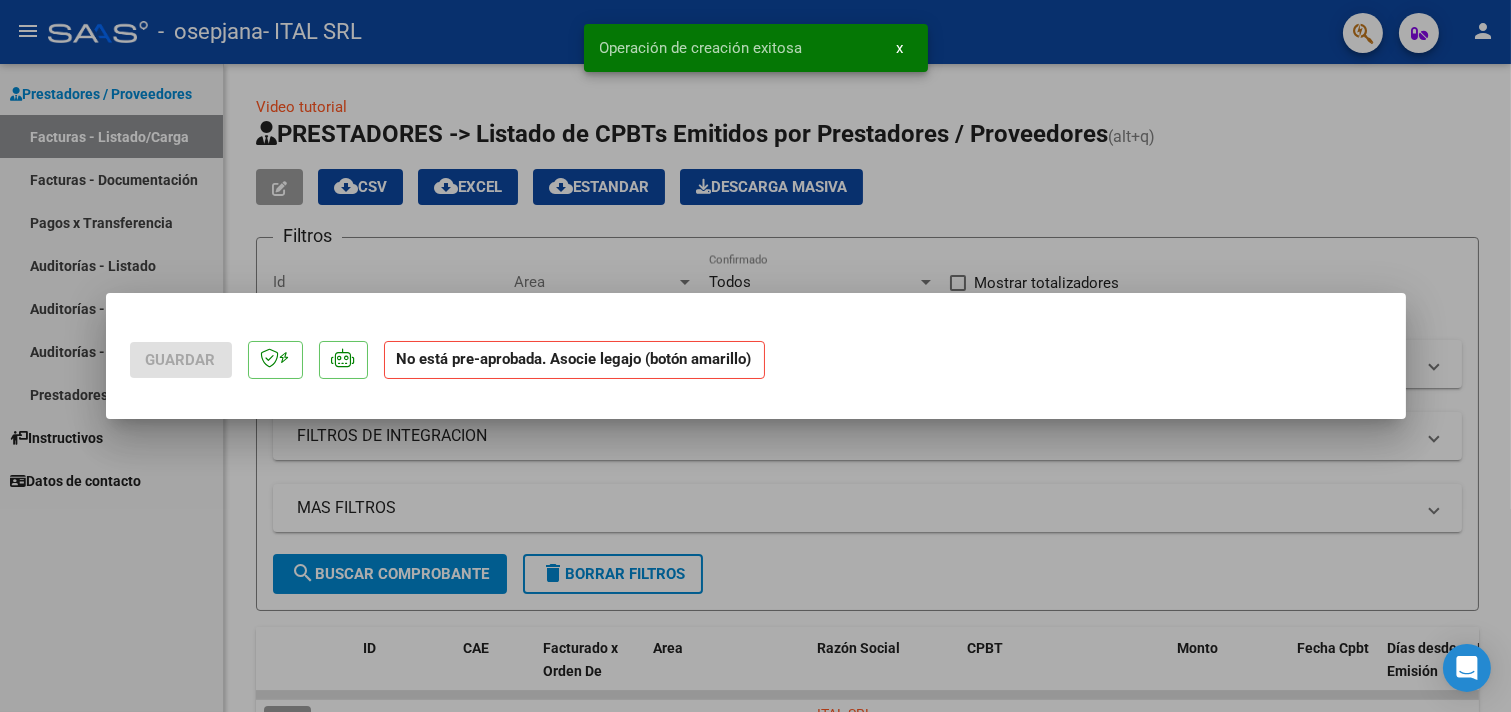 scroll, scrollTop: 0, scrollLeft: 0, axis: both 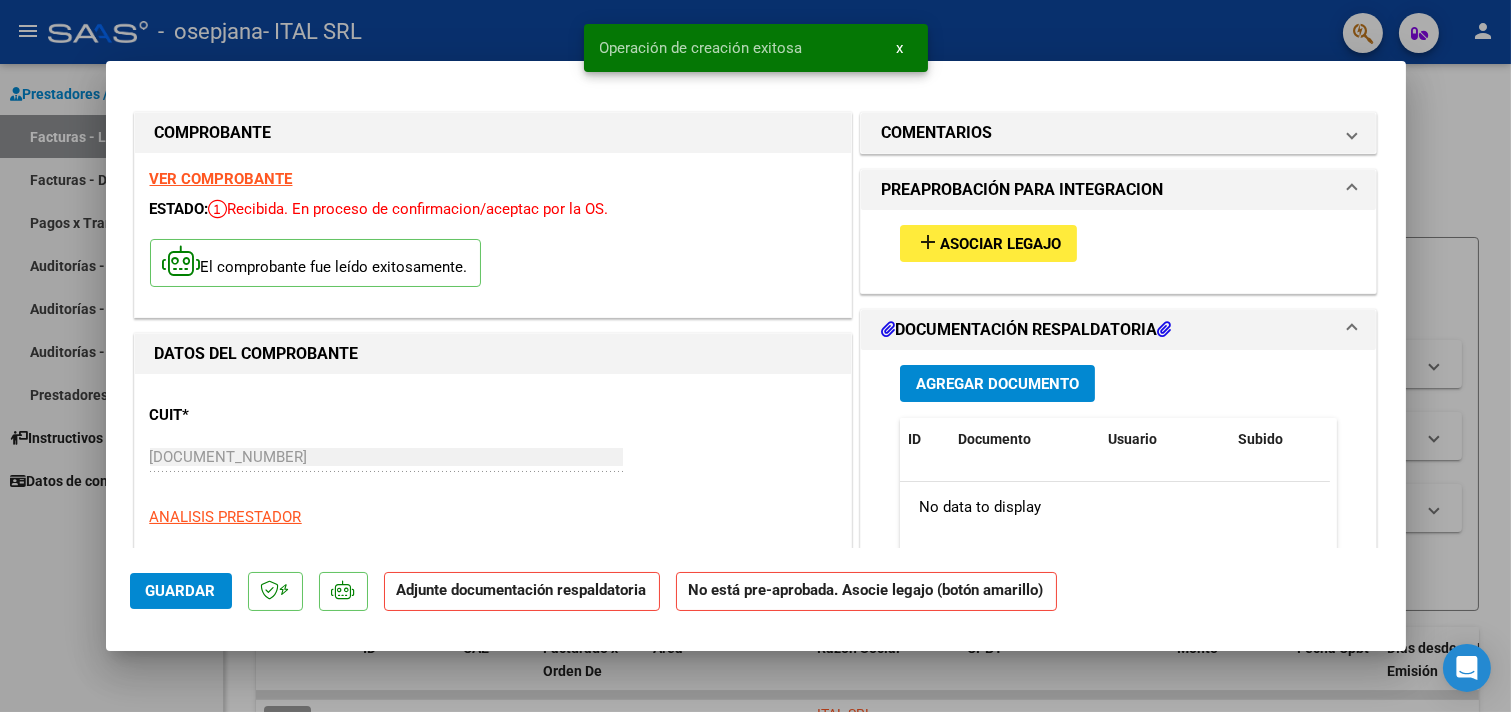 click on "Asociar Legajo" at bounding box center (1000, 244) 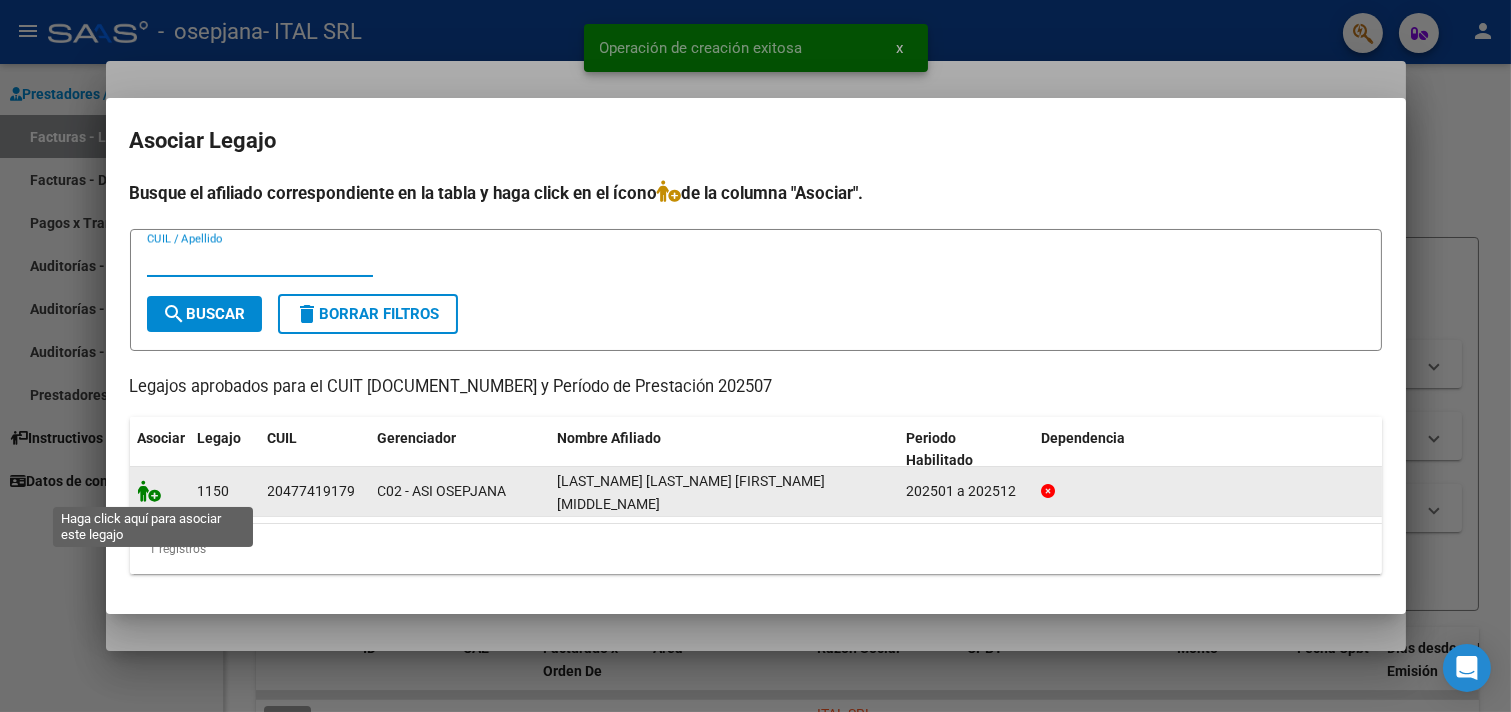 click 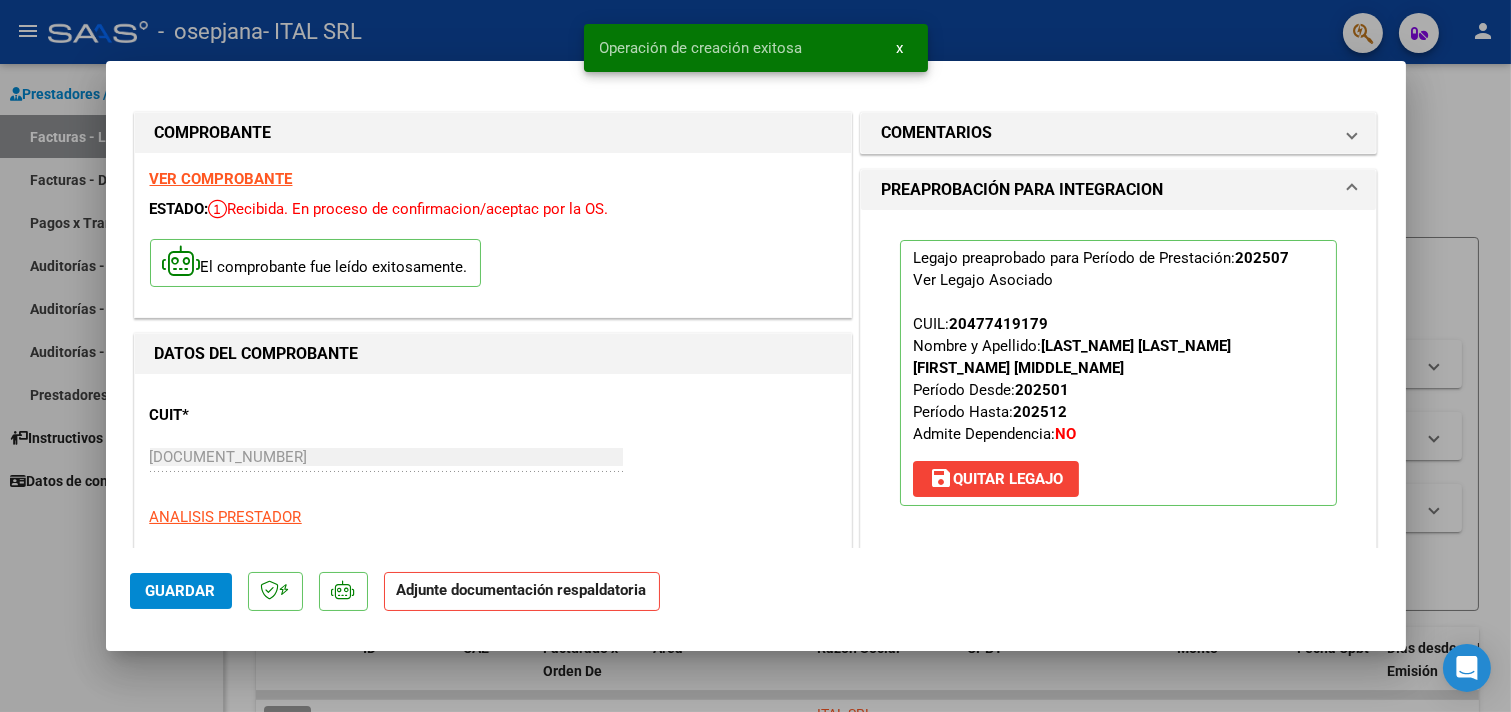 scroll, scrollTop: 222, scrollLeft: 0, axis: vertical 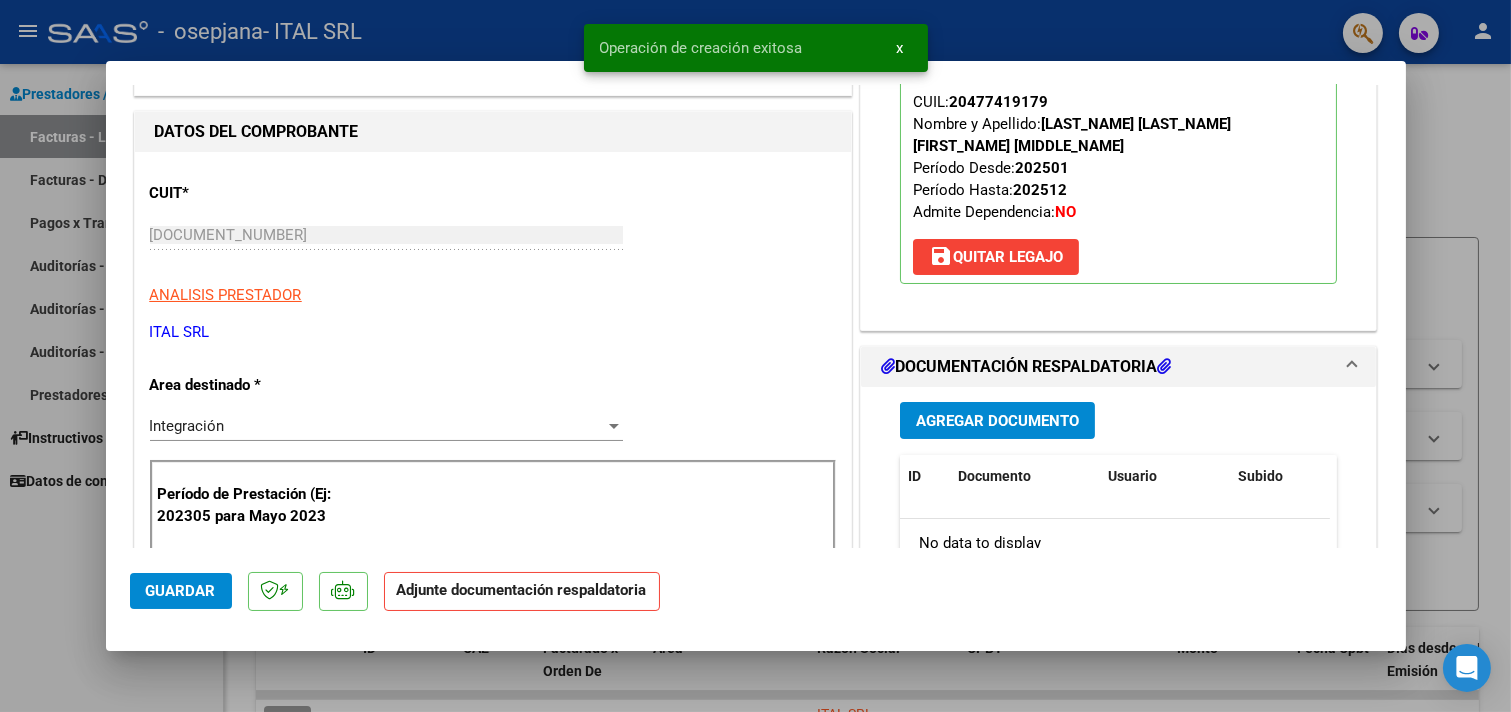 click on "Agregar Documento" at bounding box center (997, 421) 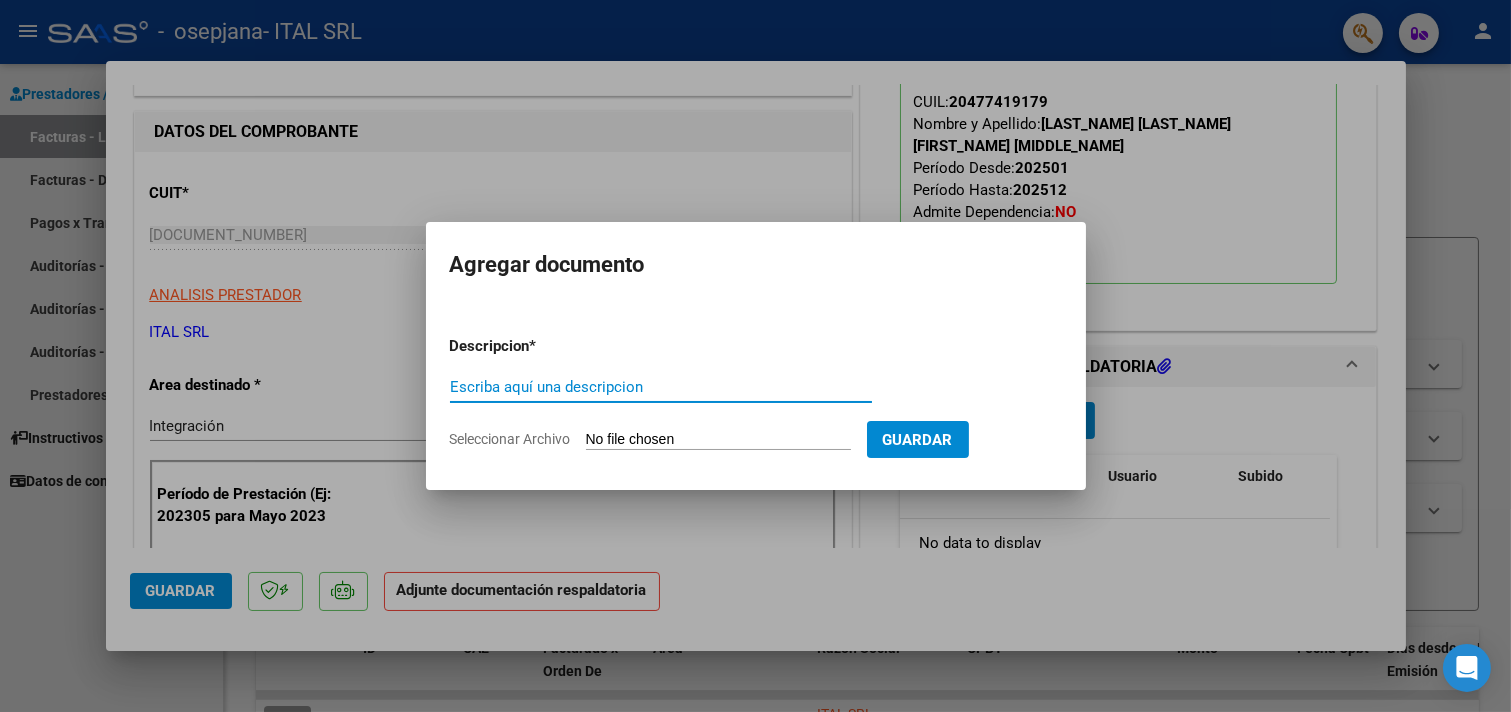 click on "Escriba aquí una descripcion" at bounding box center (661, 387) 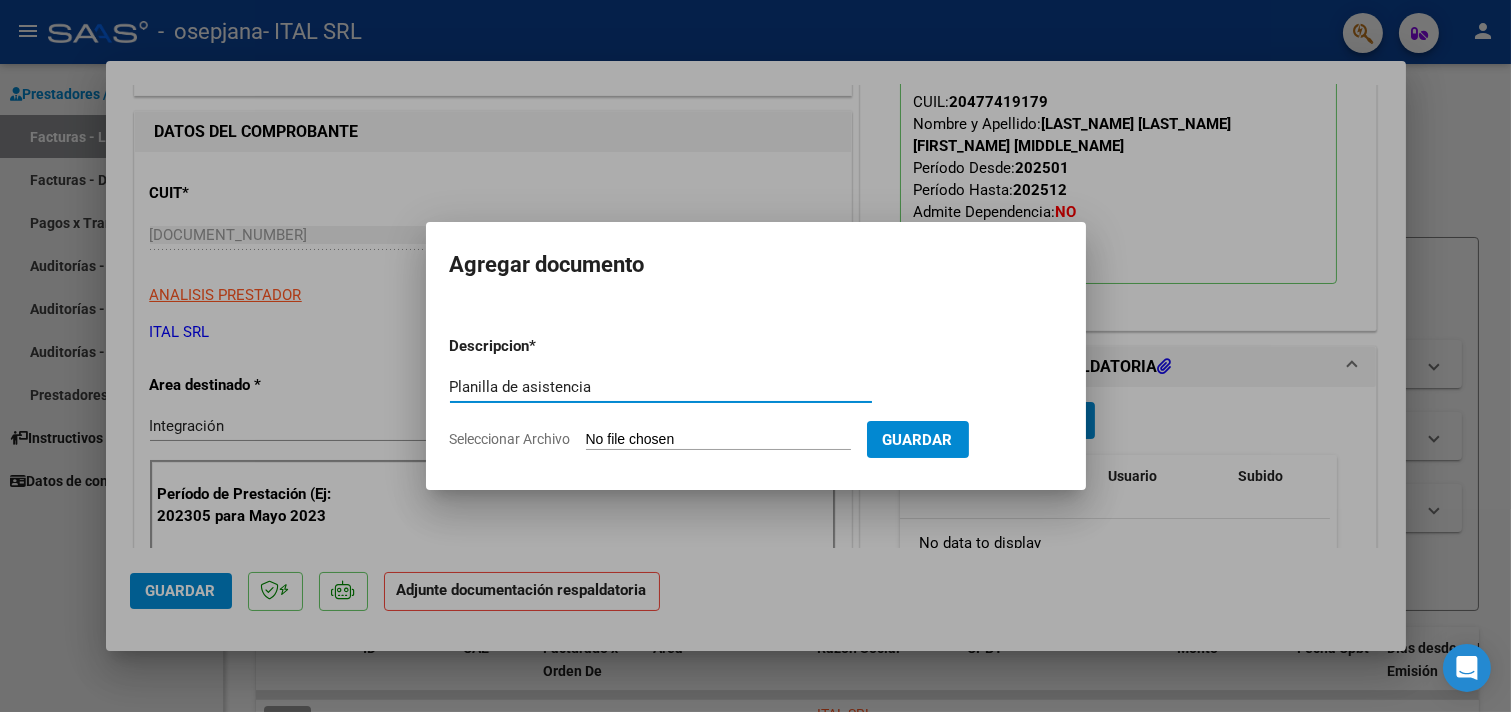 type on "Planilla de asistencia" 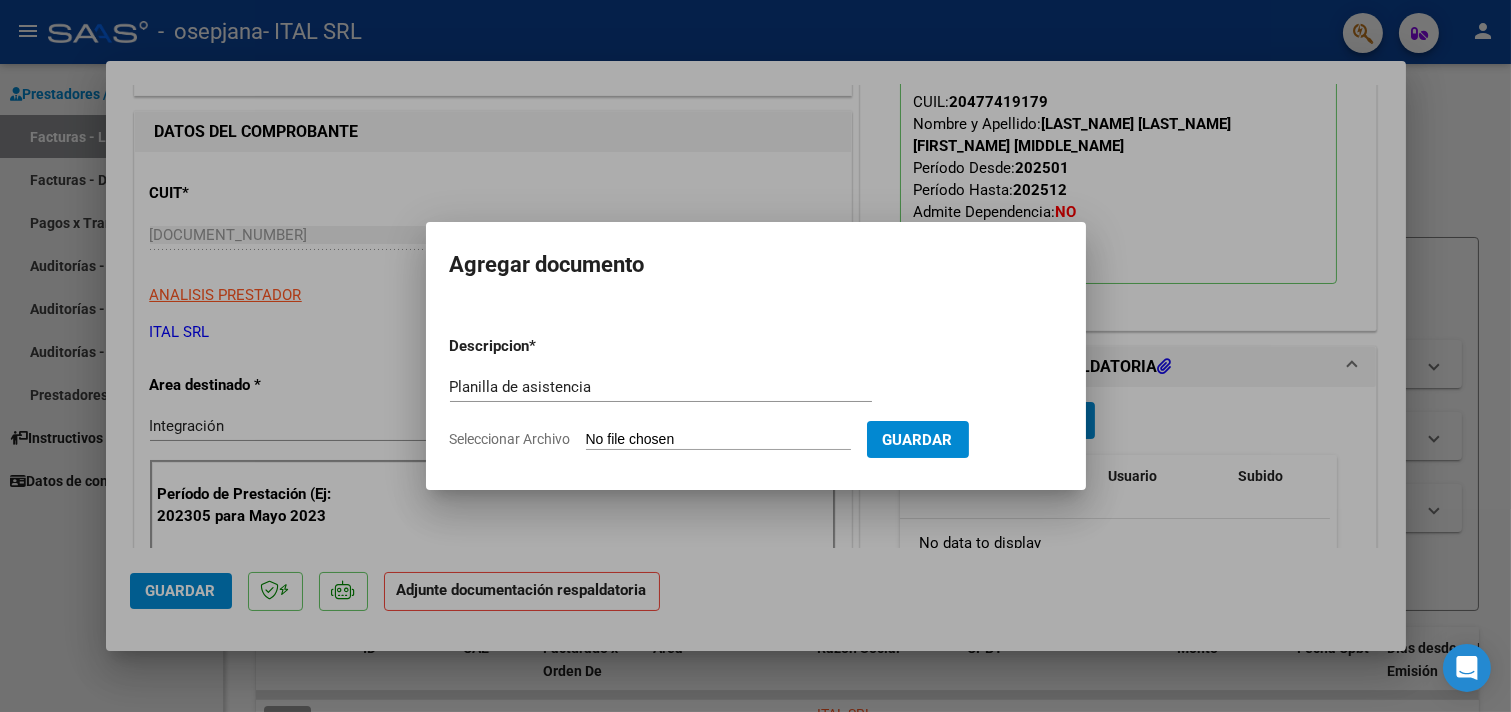 type on "C:\fakepath\[NAME].pdf" 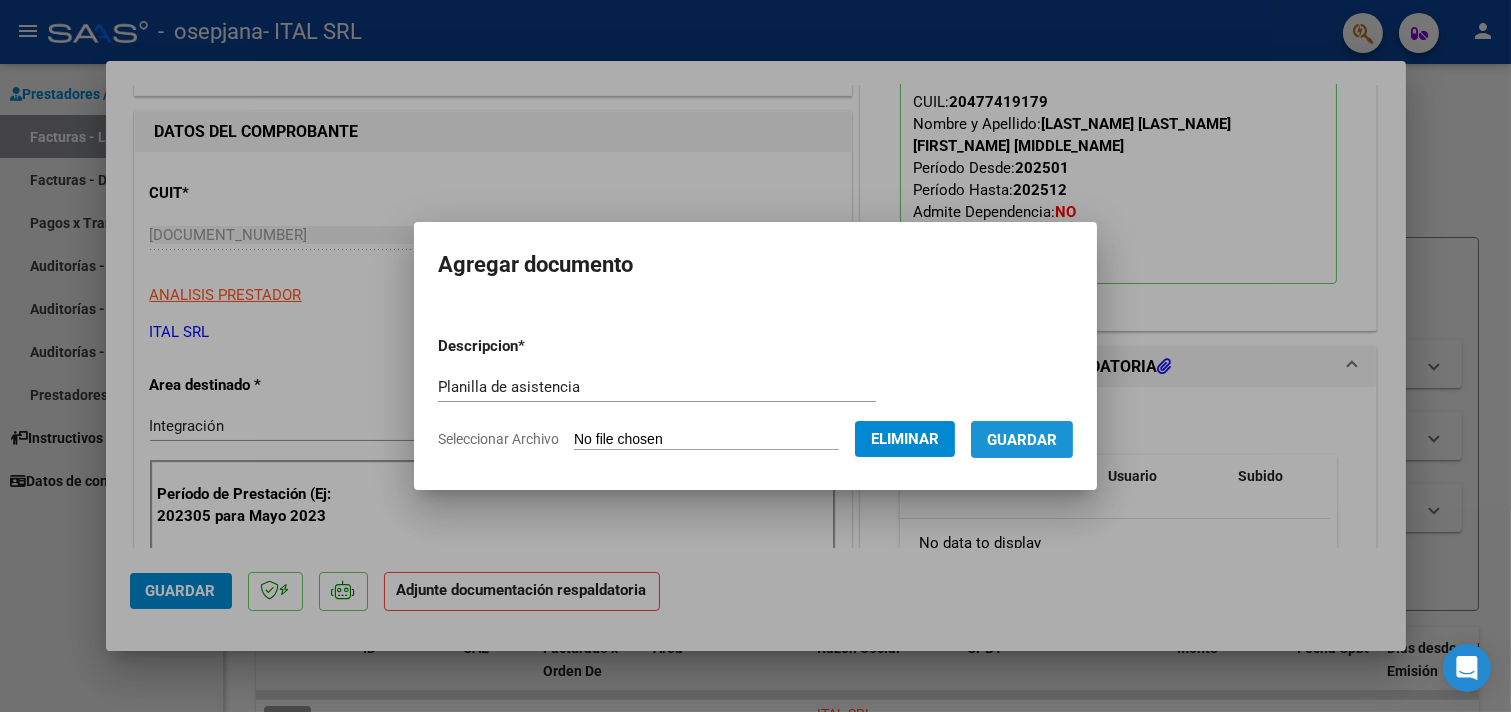 click on "Guardar" at bounding box center [1022, 440] 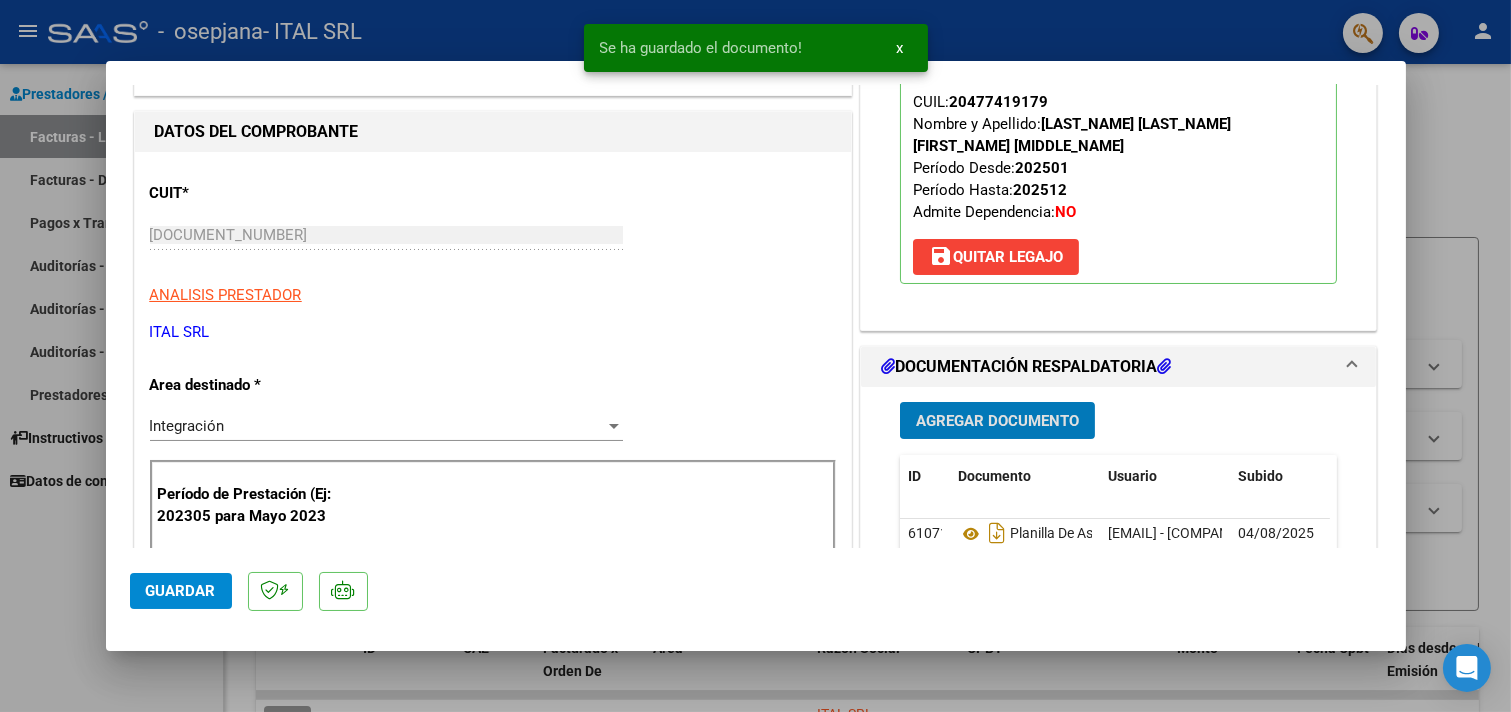 click on "Agregar Documento" at bounding box center (997, 420) 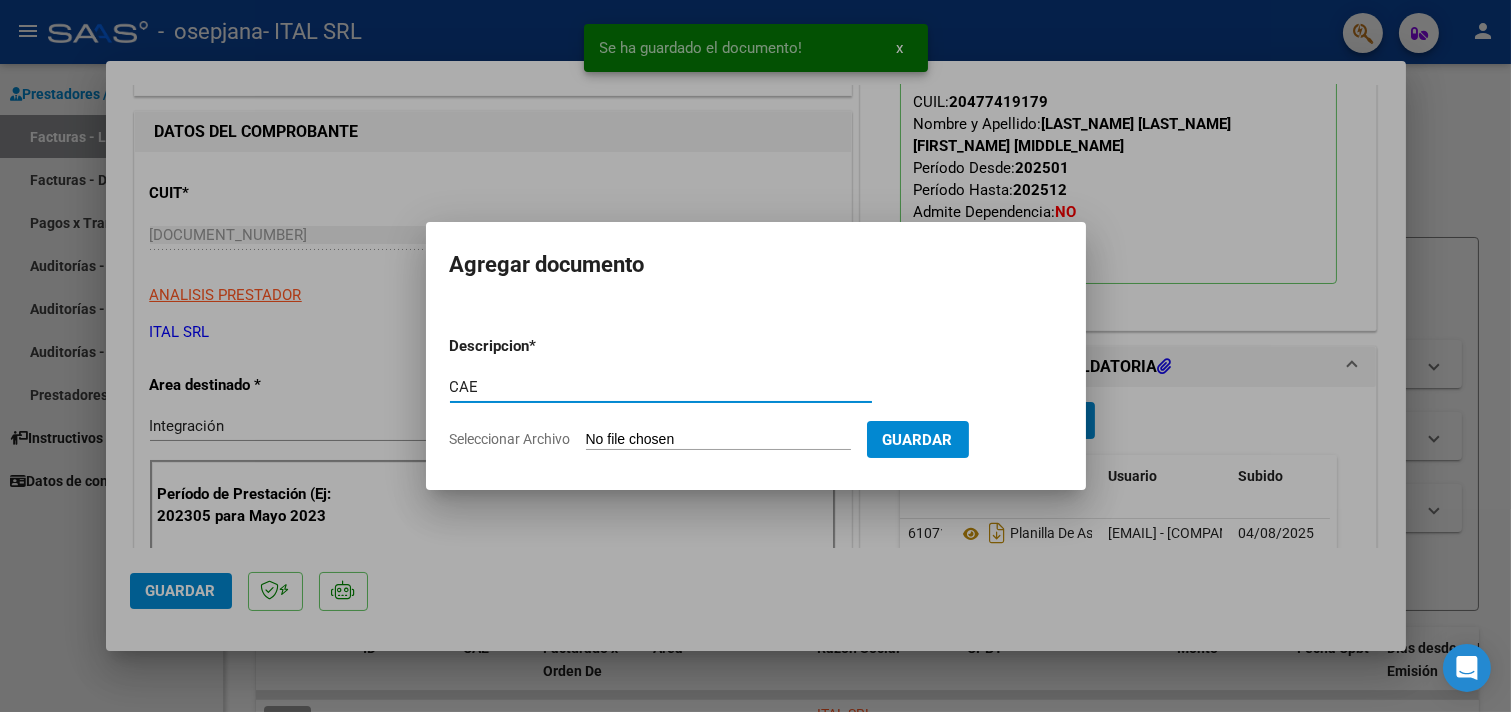 type on "CAE" 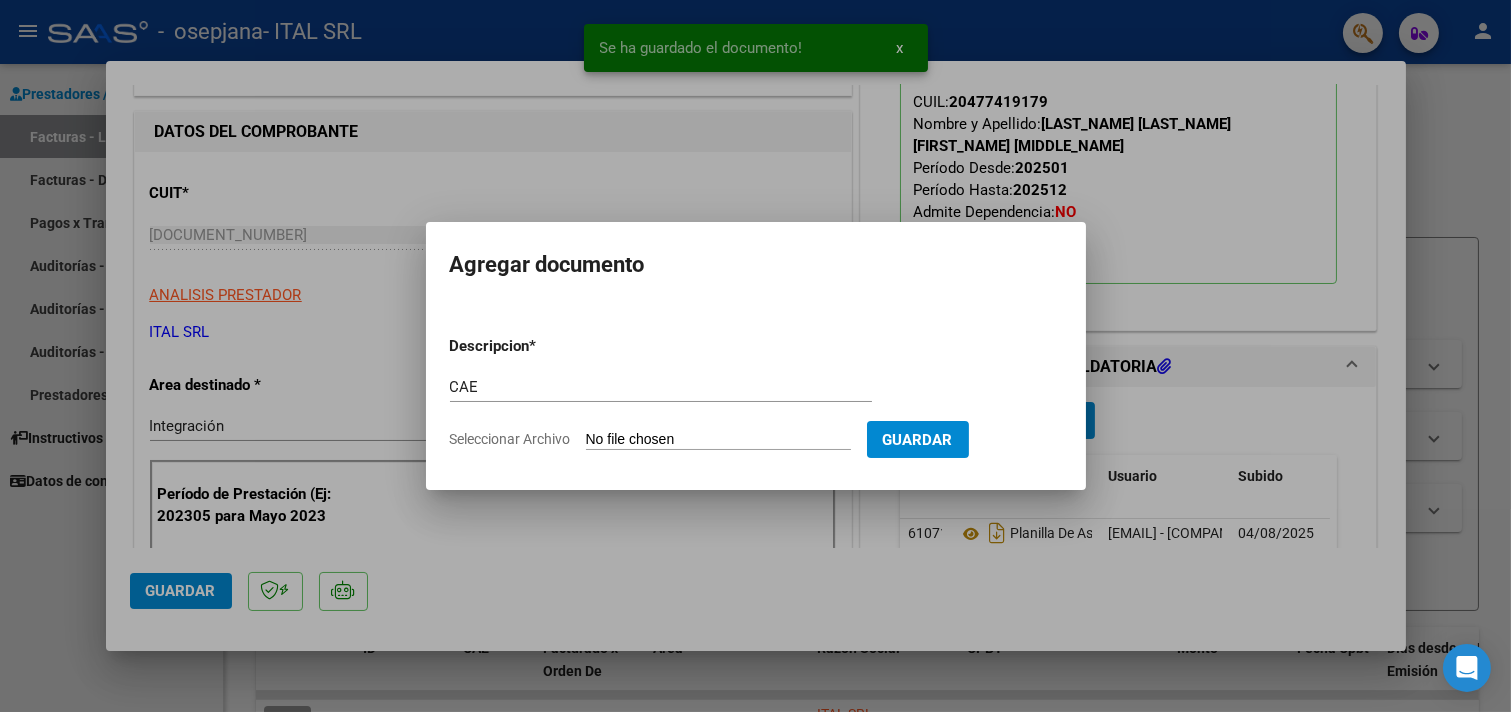 click on "Seleccionar Archivo" at bounding box center [718, 440] 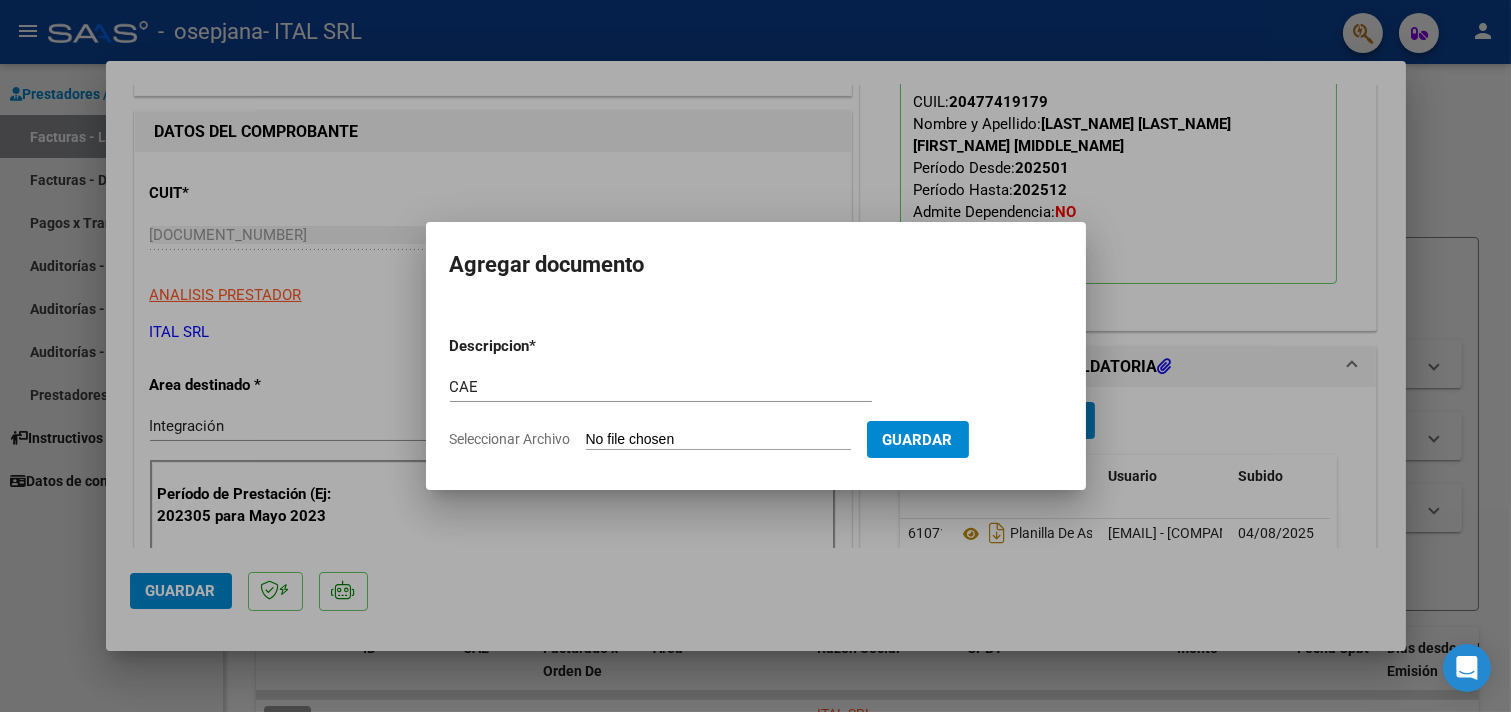type on "C:\fakepath\[DOCUMENT_TYPE] [NAME].pdf" 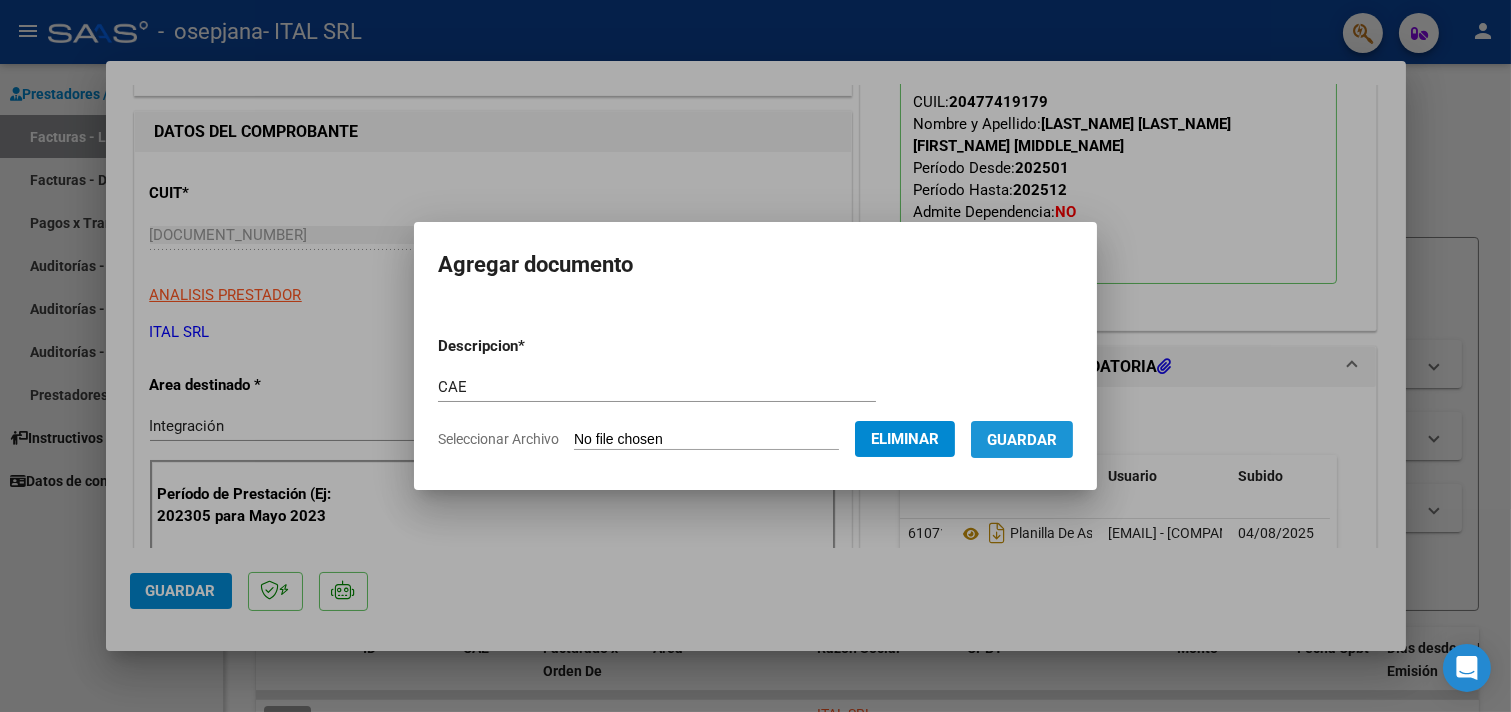 click on "Guardar" at bounding box center (1022, 440) 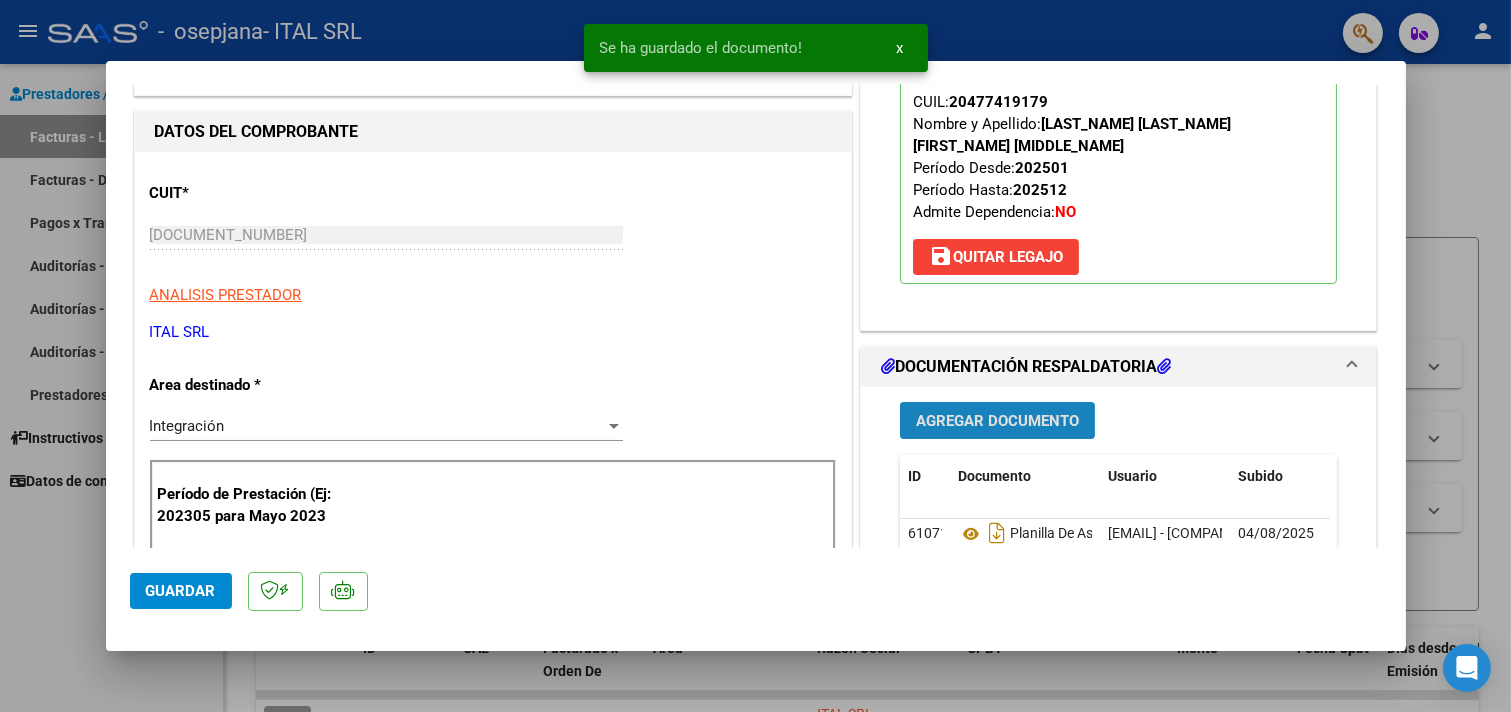 click on "Agregar Documento" at bounding box center (997, 421) 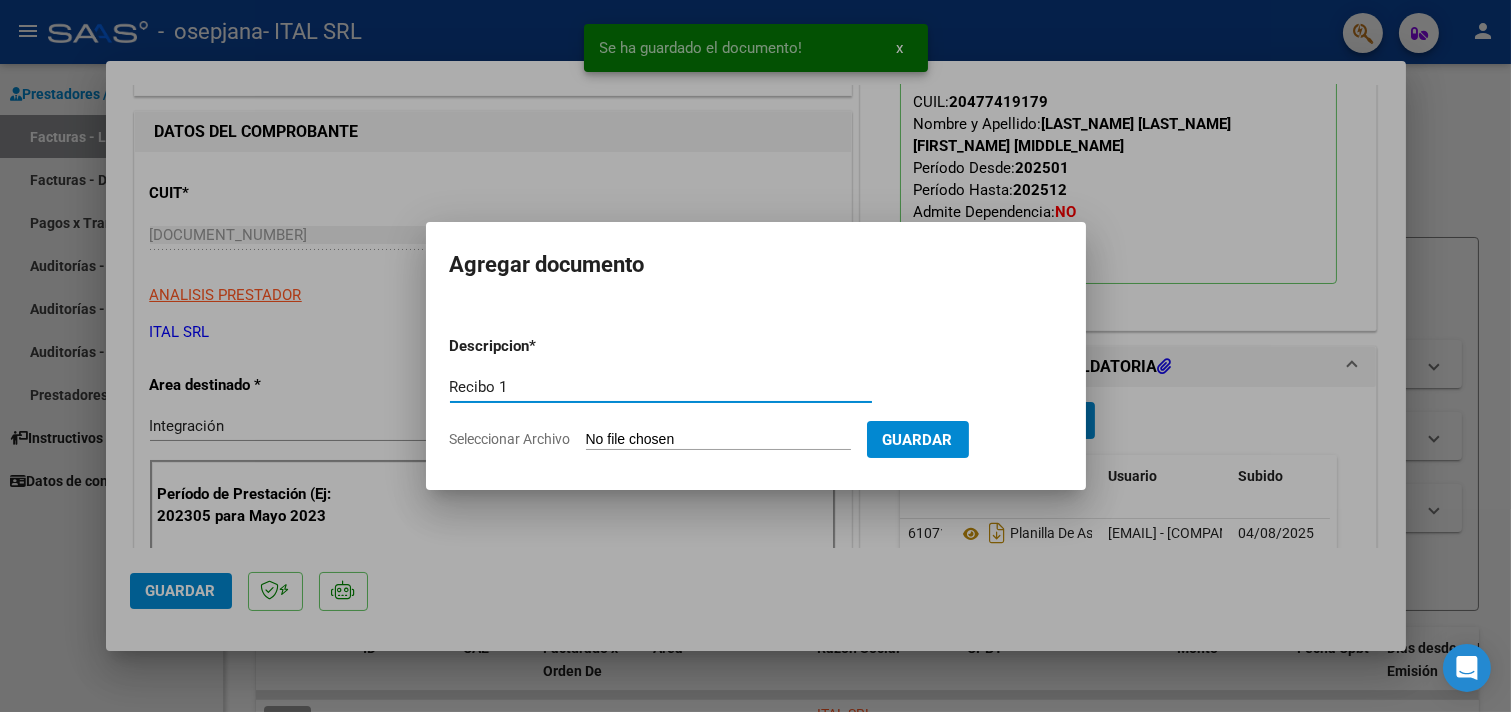 type on "Recibo 1" 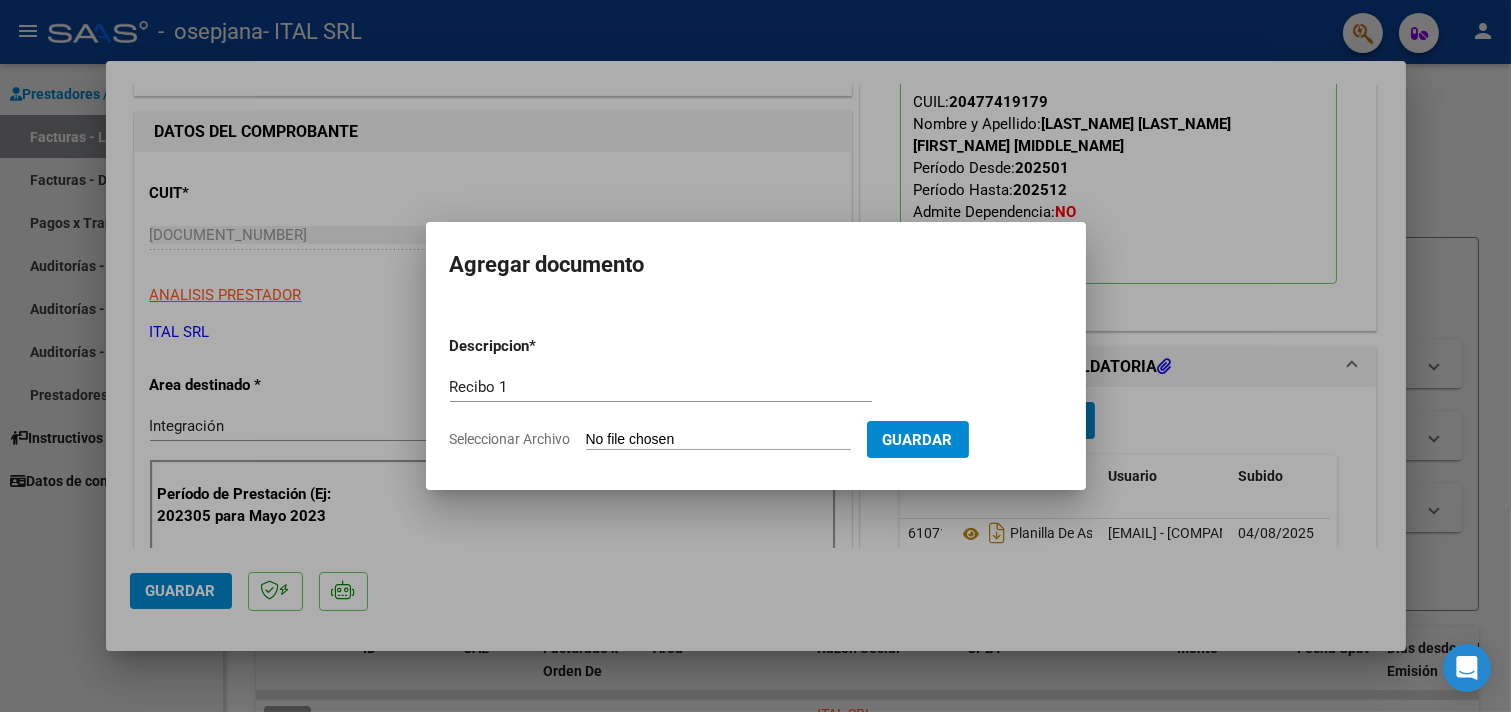 type on "C:\fakepath\[DOCUMENT_TYPE] [NUMBER].pdf" 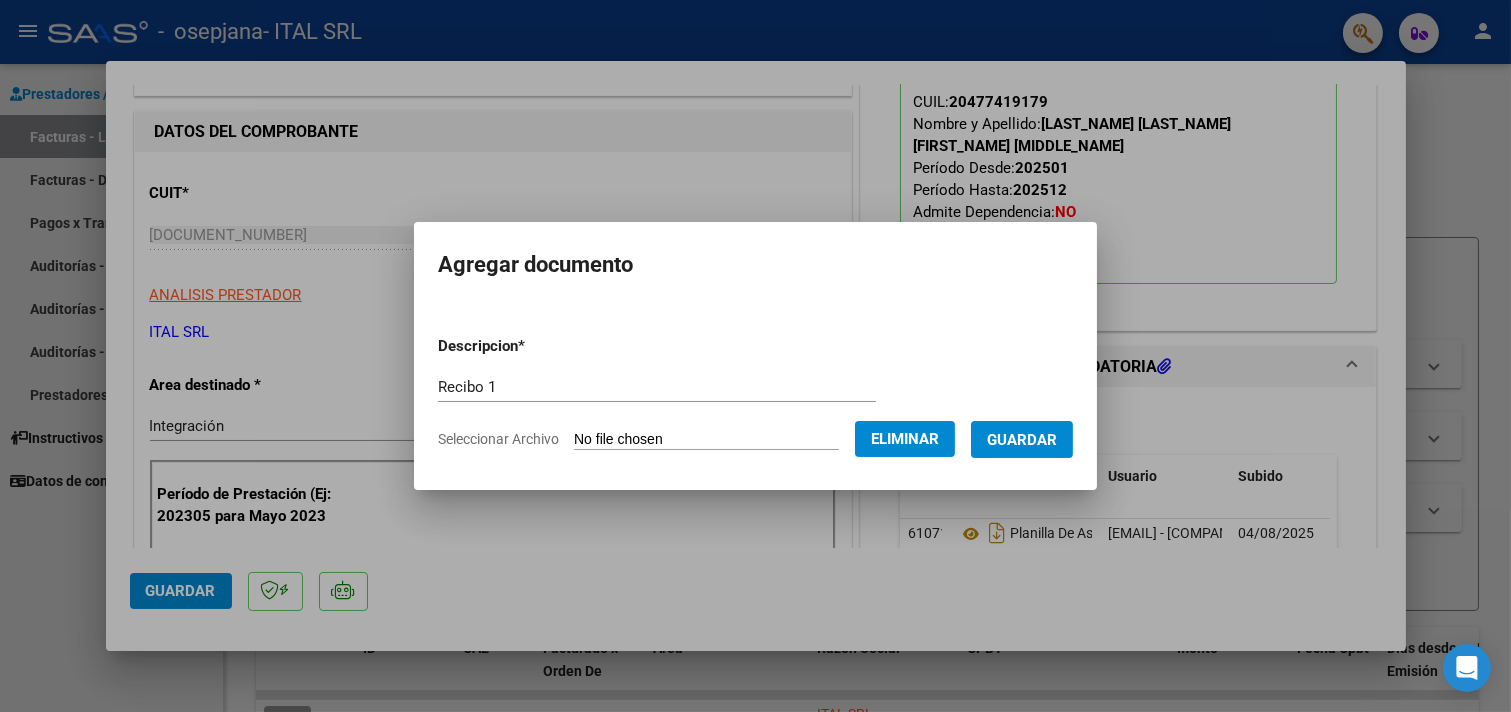 click on "Guardar" at bounding box center [1022, 439] 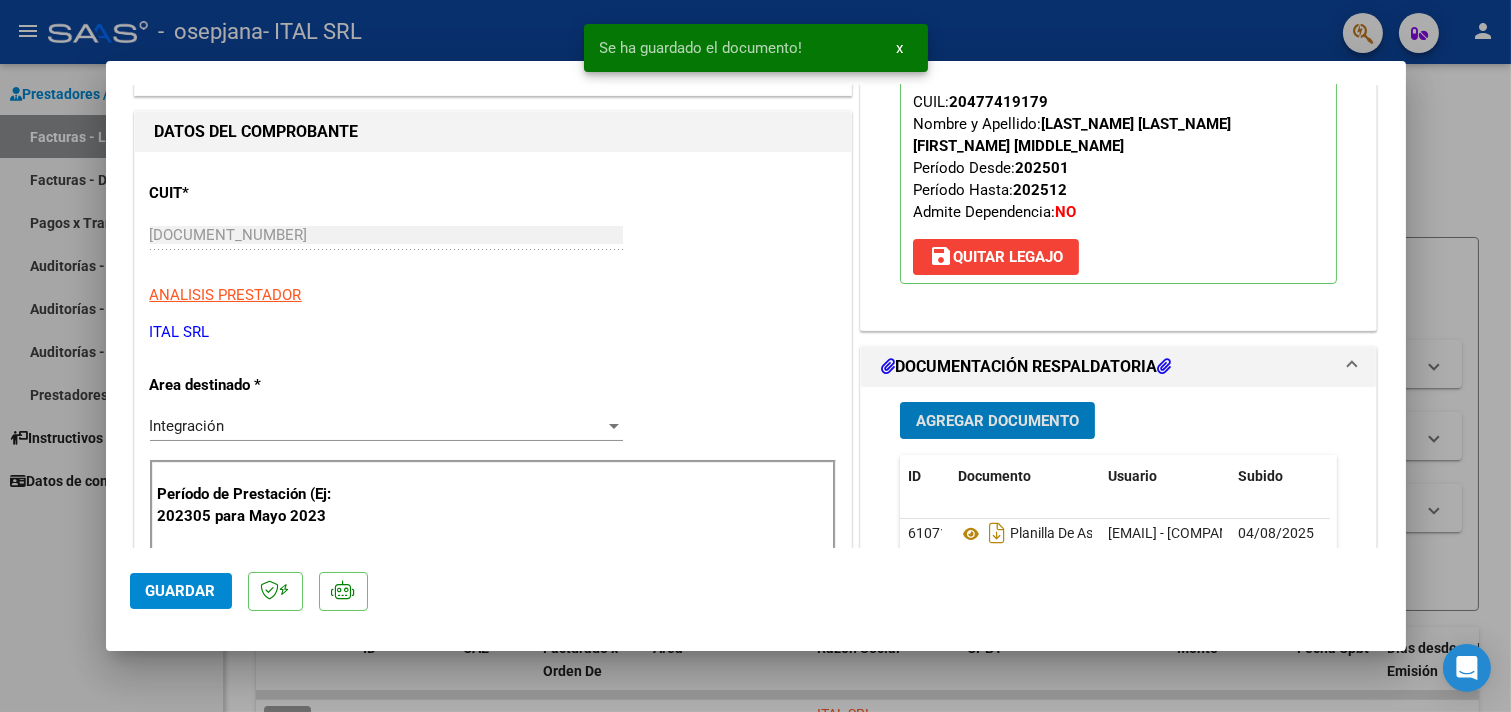 click on "Agregar Documento" at bounding box center (997, 421) 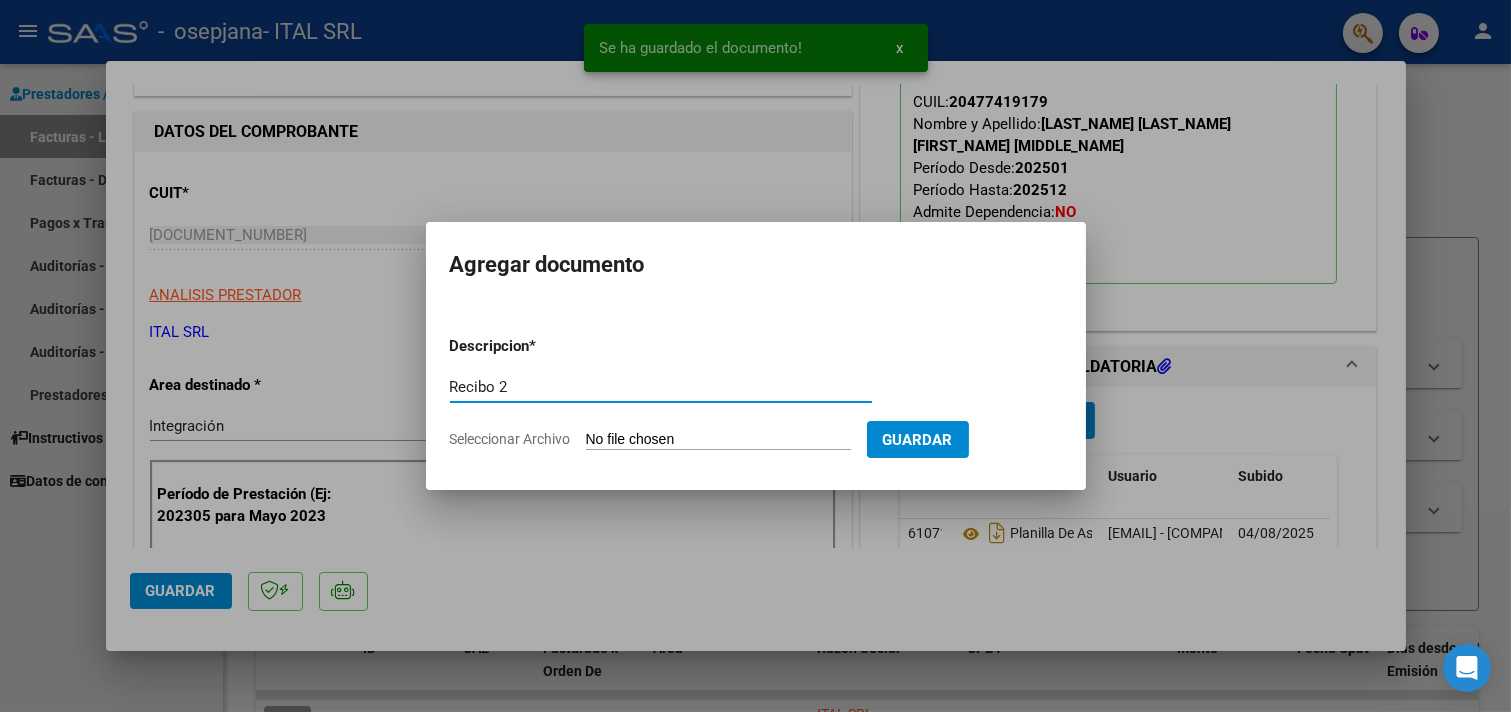 type on "Recibo 2" 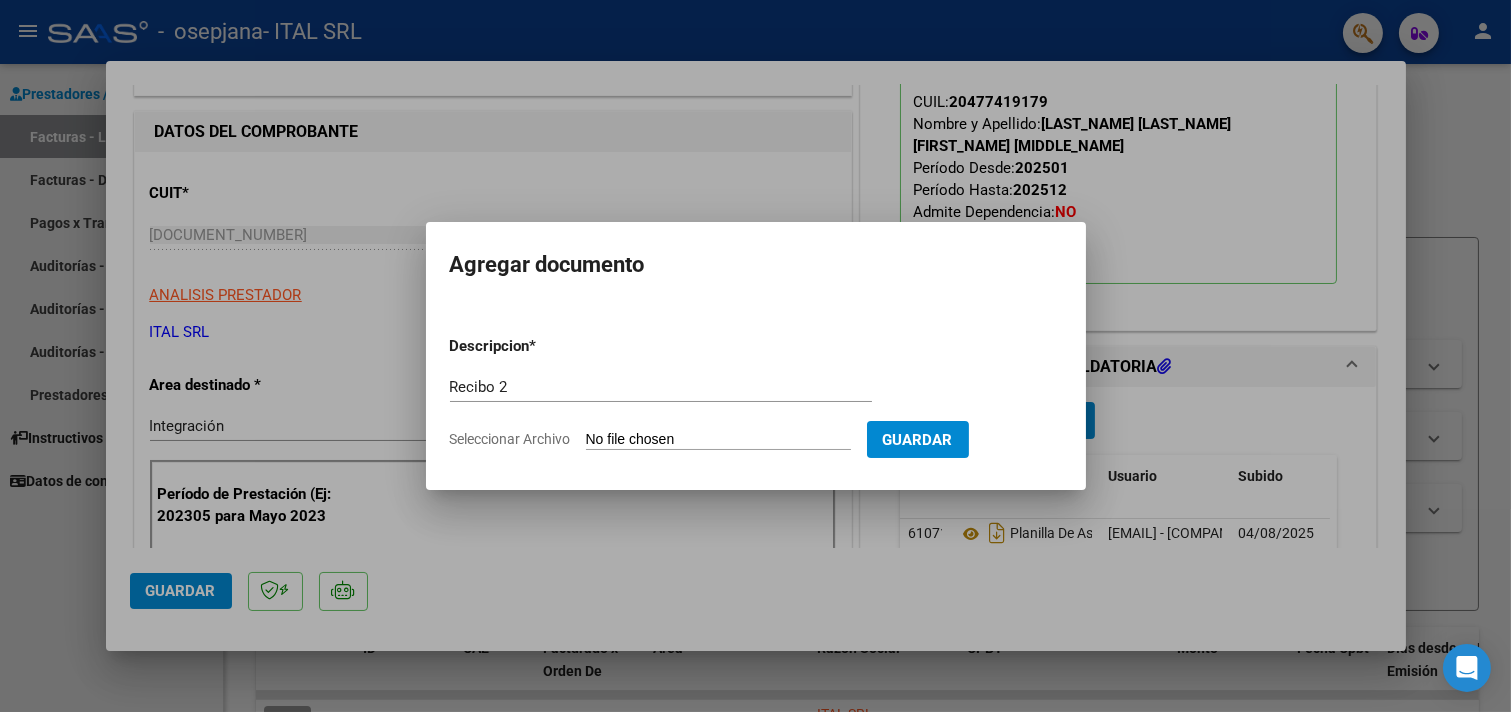 type on "C:\fakepath\[DOCUMENT_TYPE] [NUMBER].pdf" 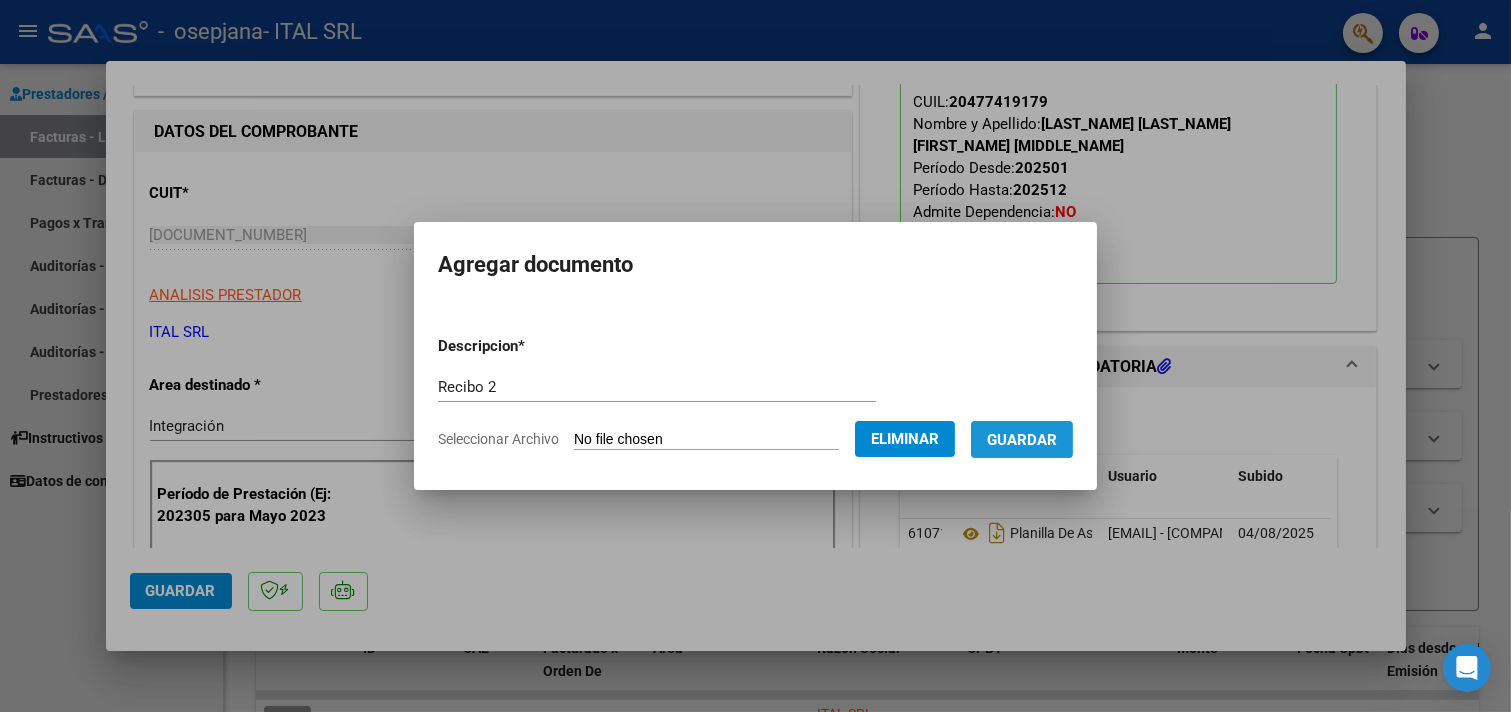 click on "Guardar" at bounding box center [1022, 440] 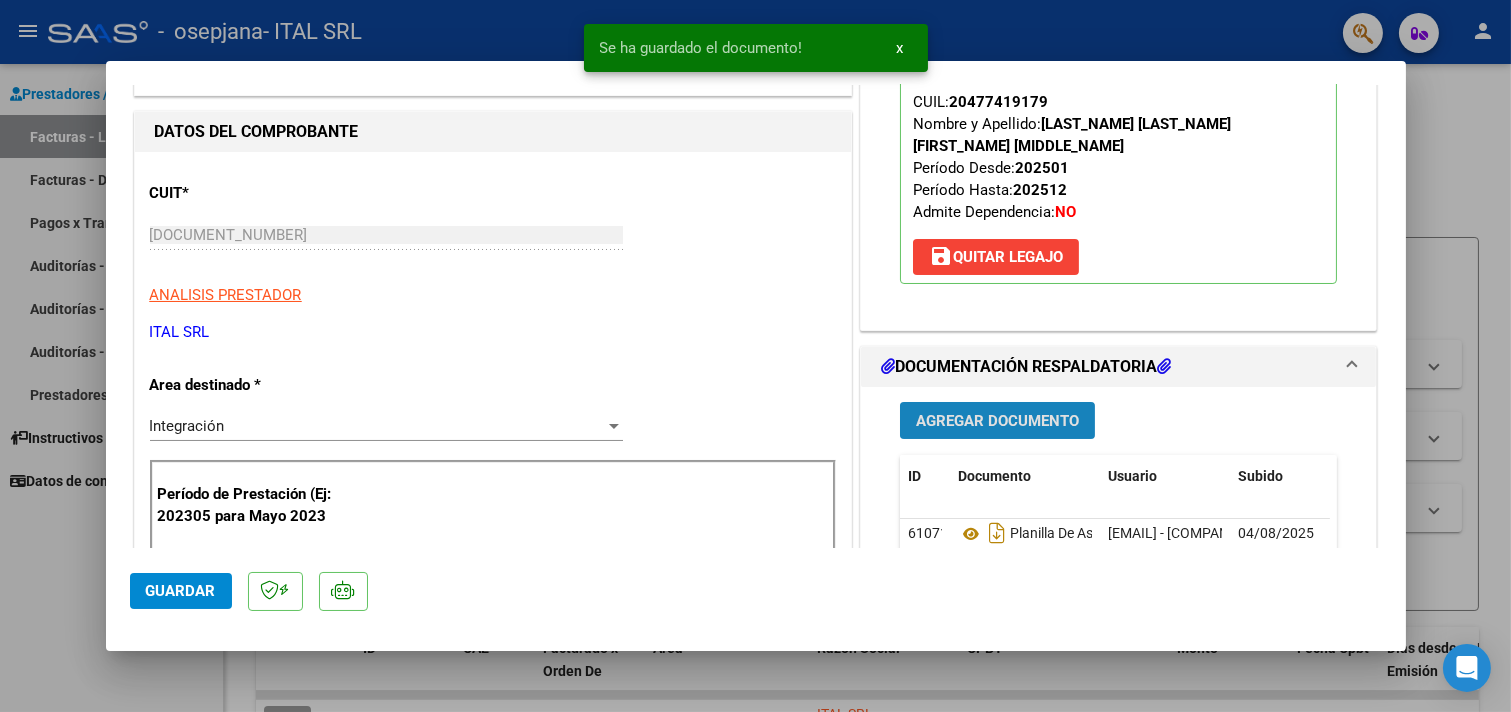 click on "Agregar Documento" at bounding box center [997, 421] 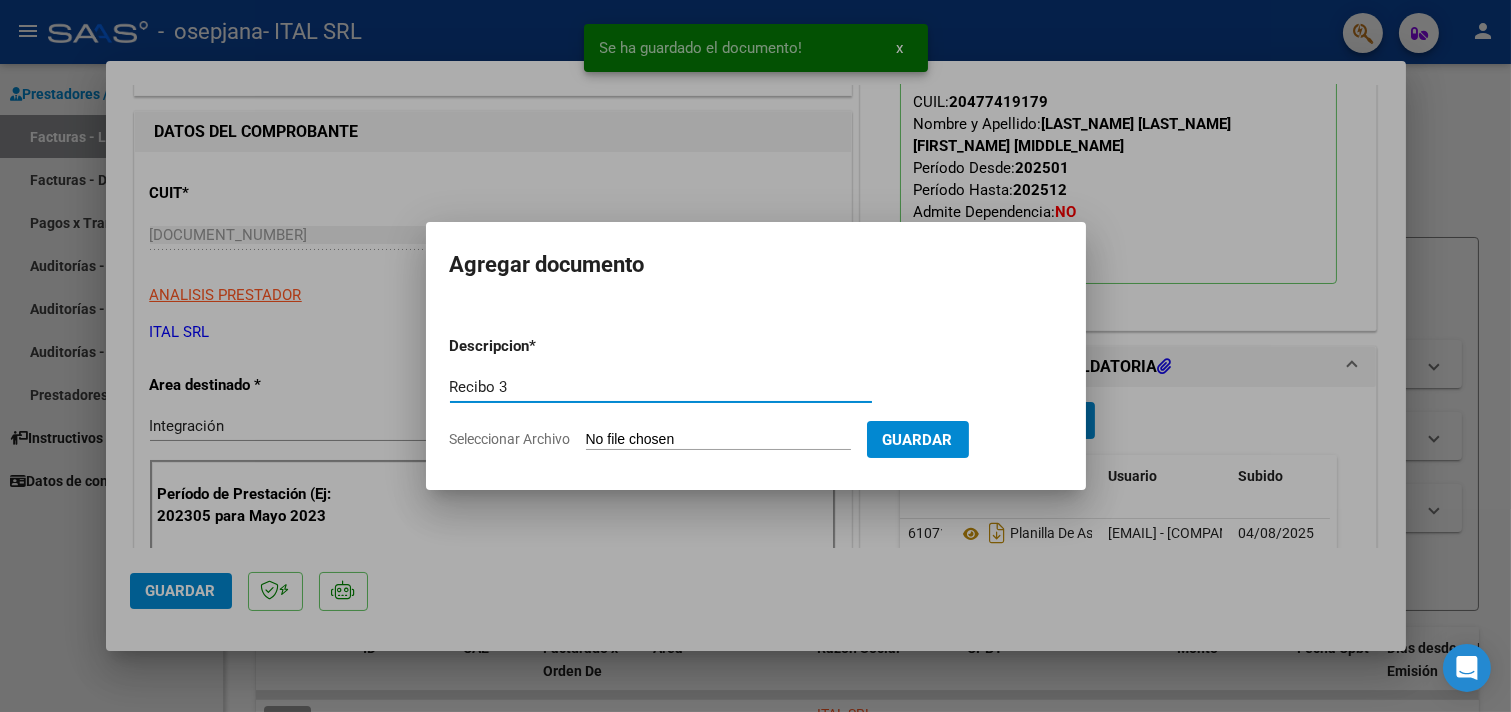 type on "Recibo 3" 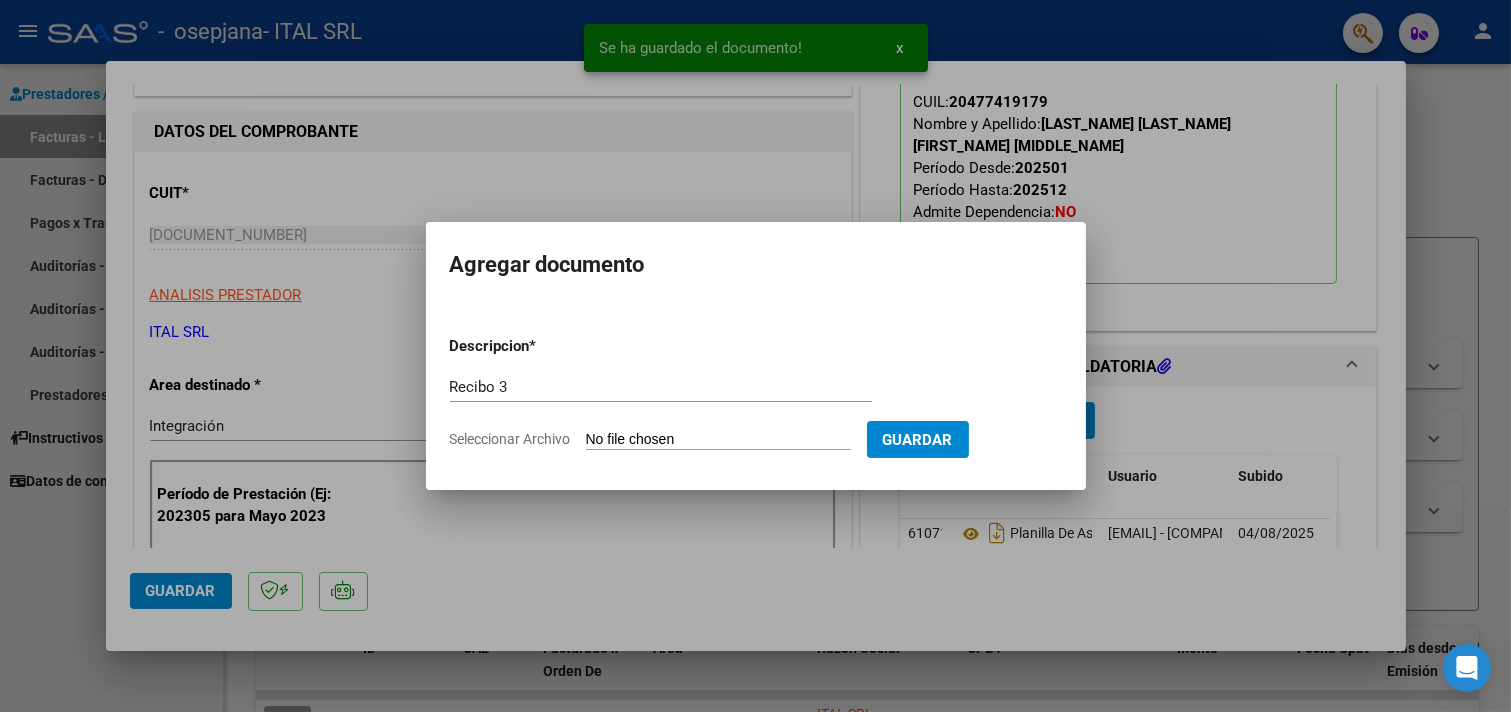 click on "Seleccionar Archivo" at bounding box center (718, 440) 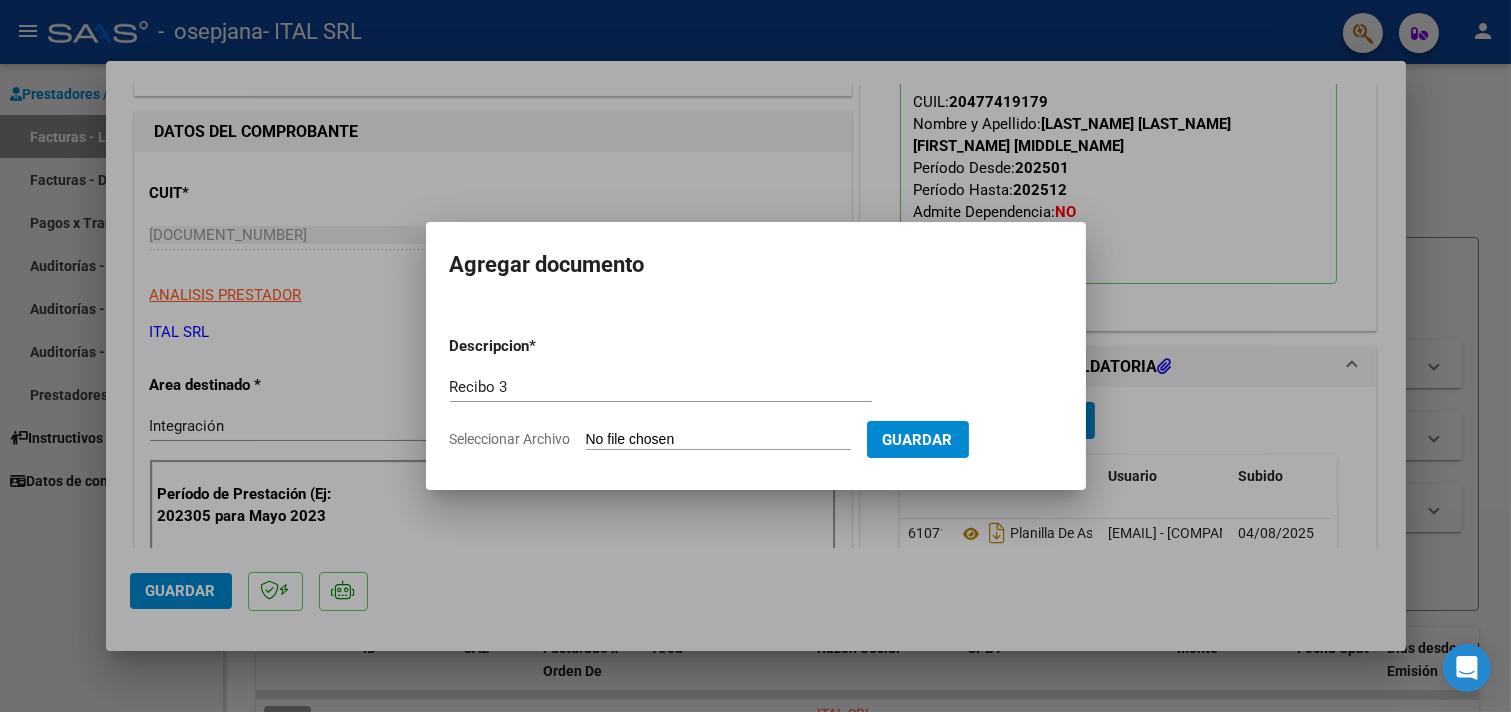 type on "C:\fakepath\R fc 10099.pdf" 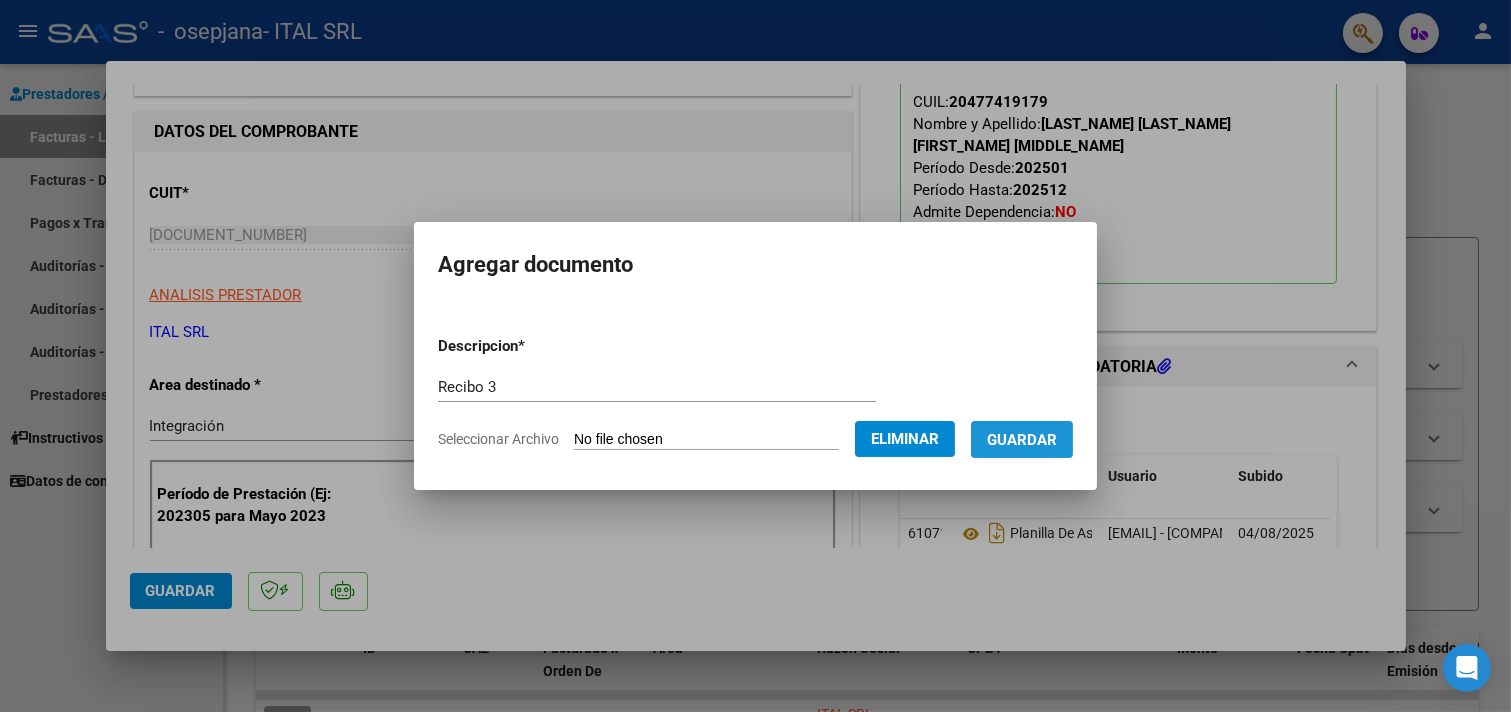 click on "Guardar" at bounding box center (1022, 439) 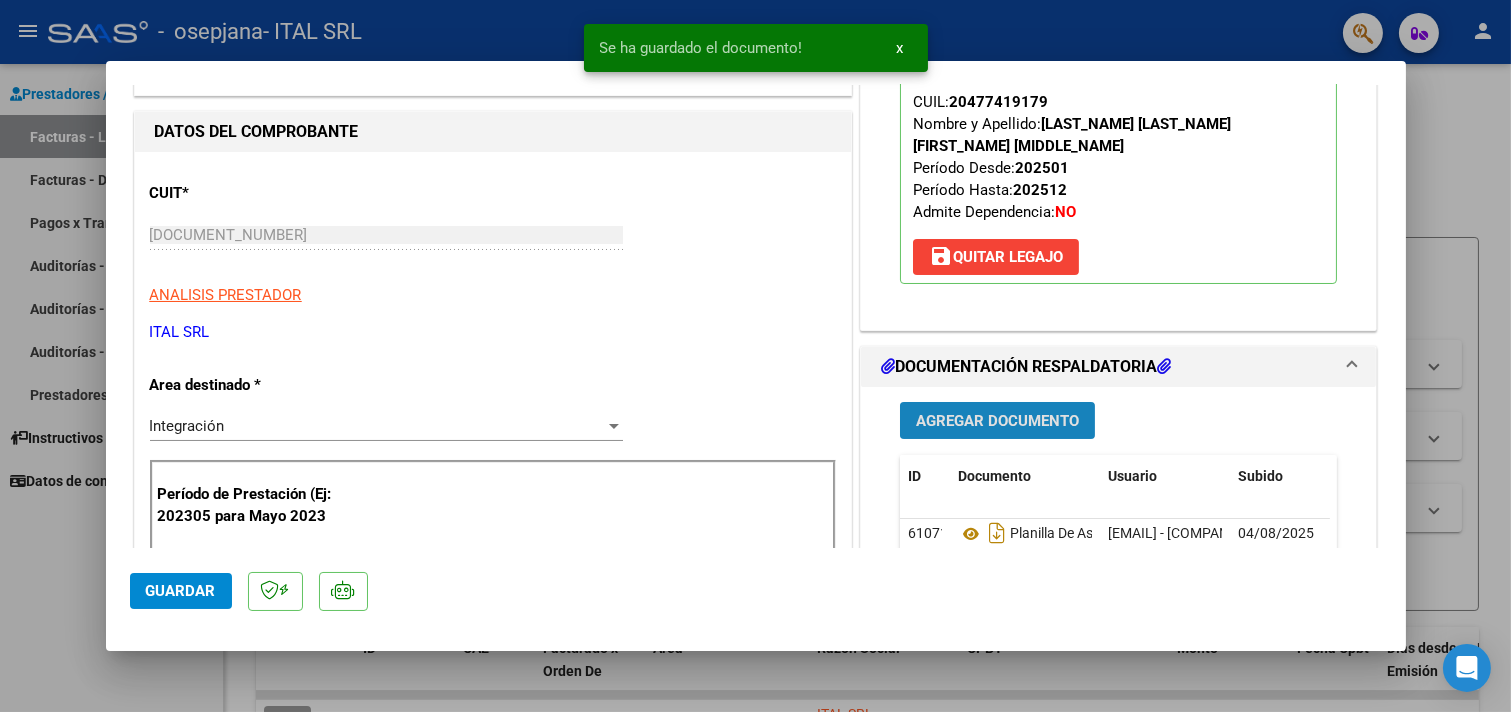 click on "Agregar Documento" at bounding box center (997, 421) 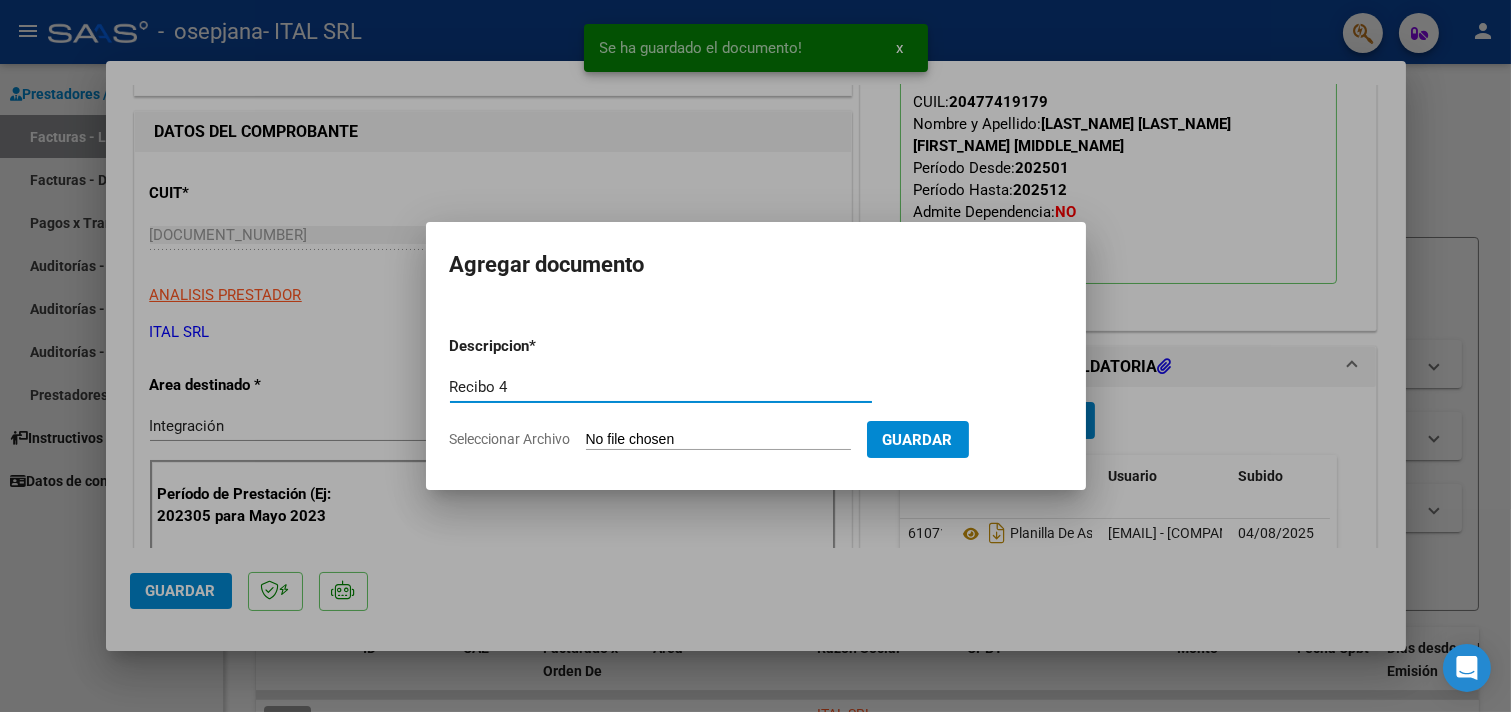 type on "Recibo 4" 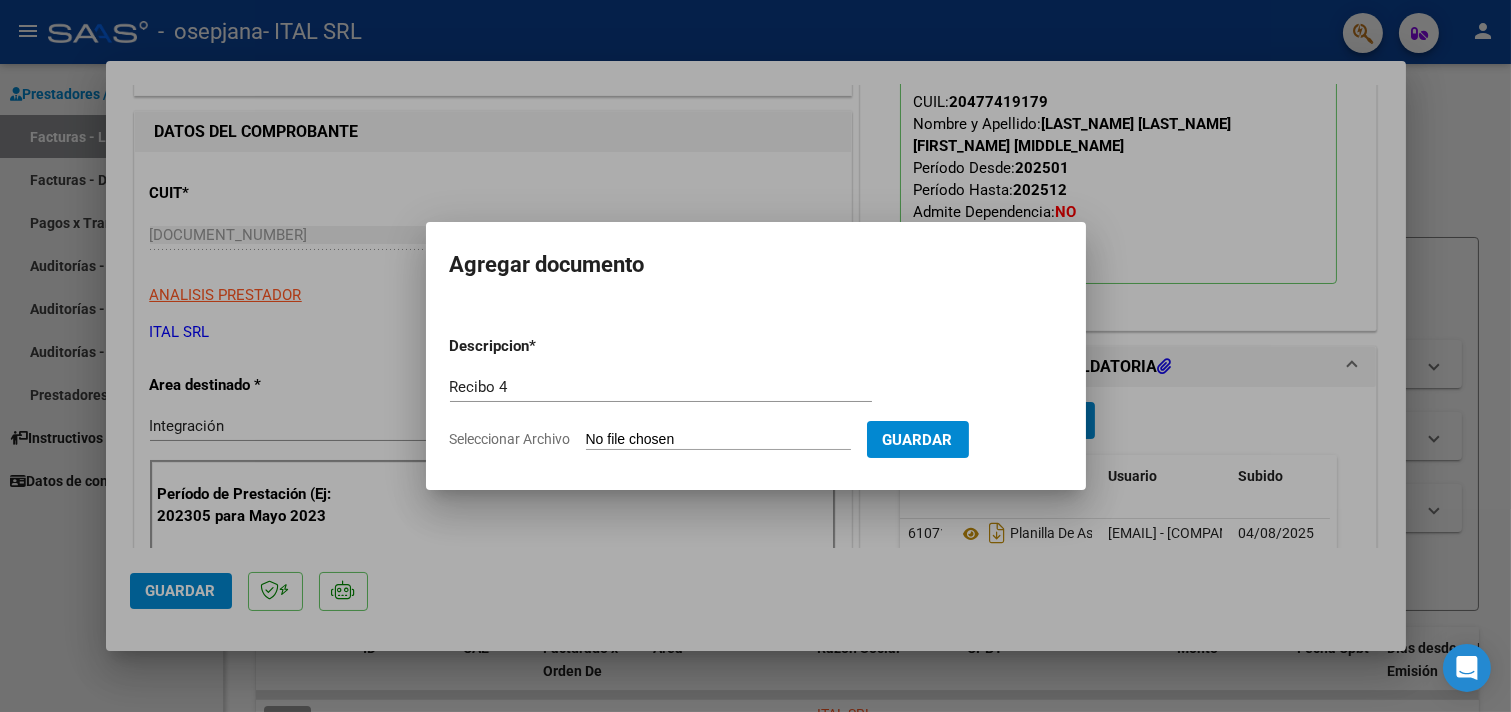 type on "C:\fakepath\[DOCUMENT_TYPE] [NUMBER].pdf" 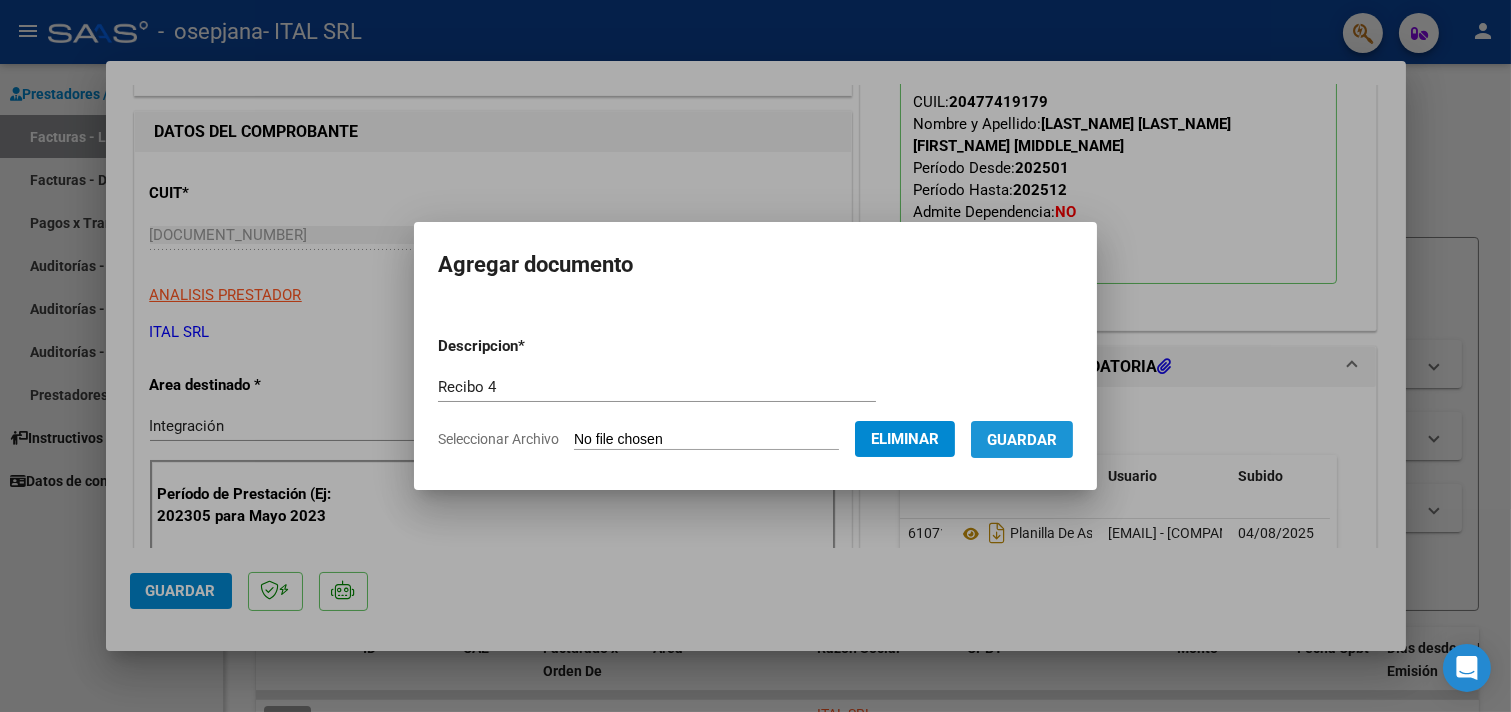 click on "Guardar" at bounding box center (1022, 440) 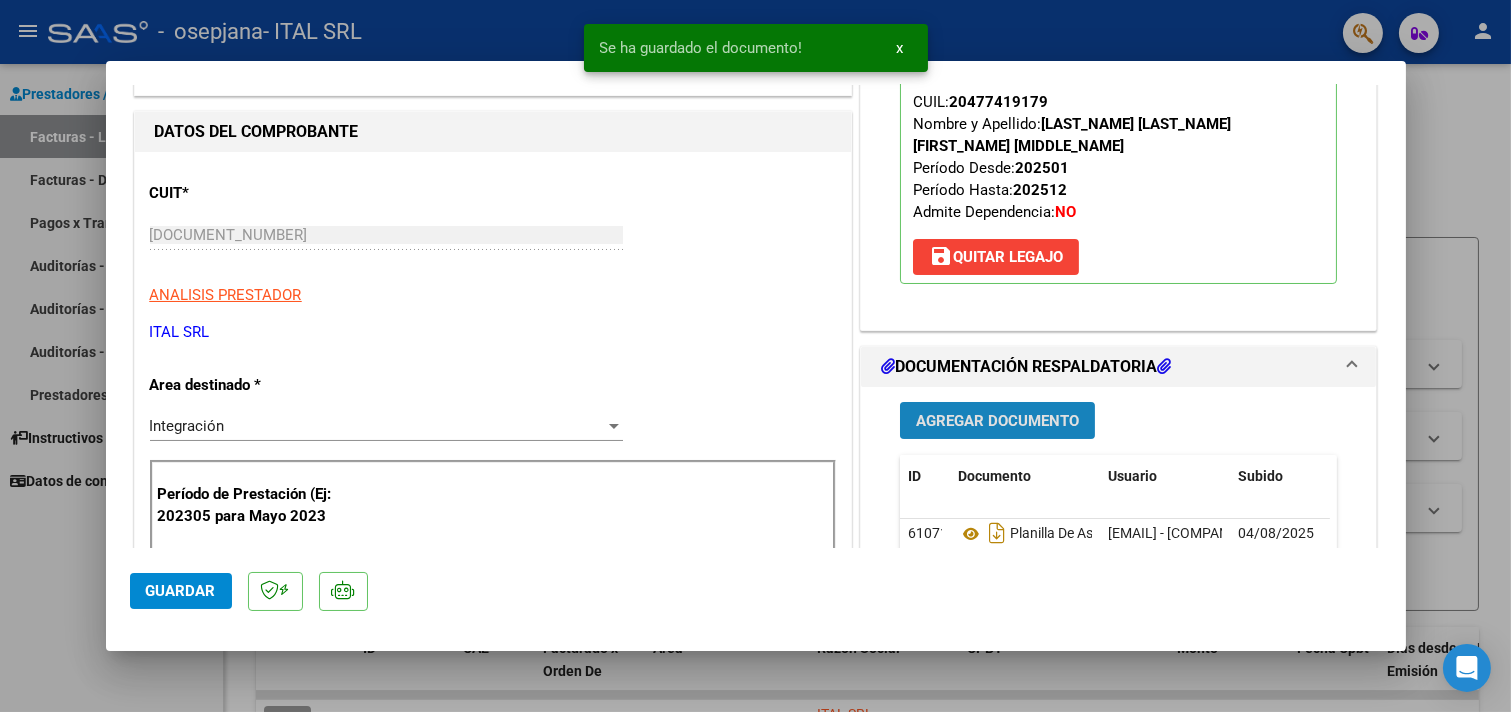 click on "Agregar Documento" at bounding box center [997, 420] 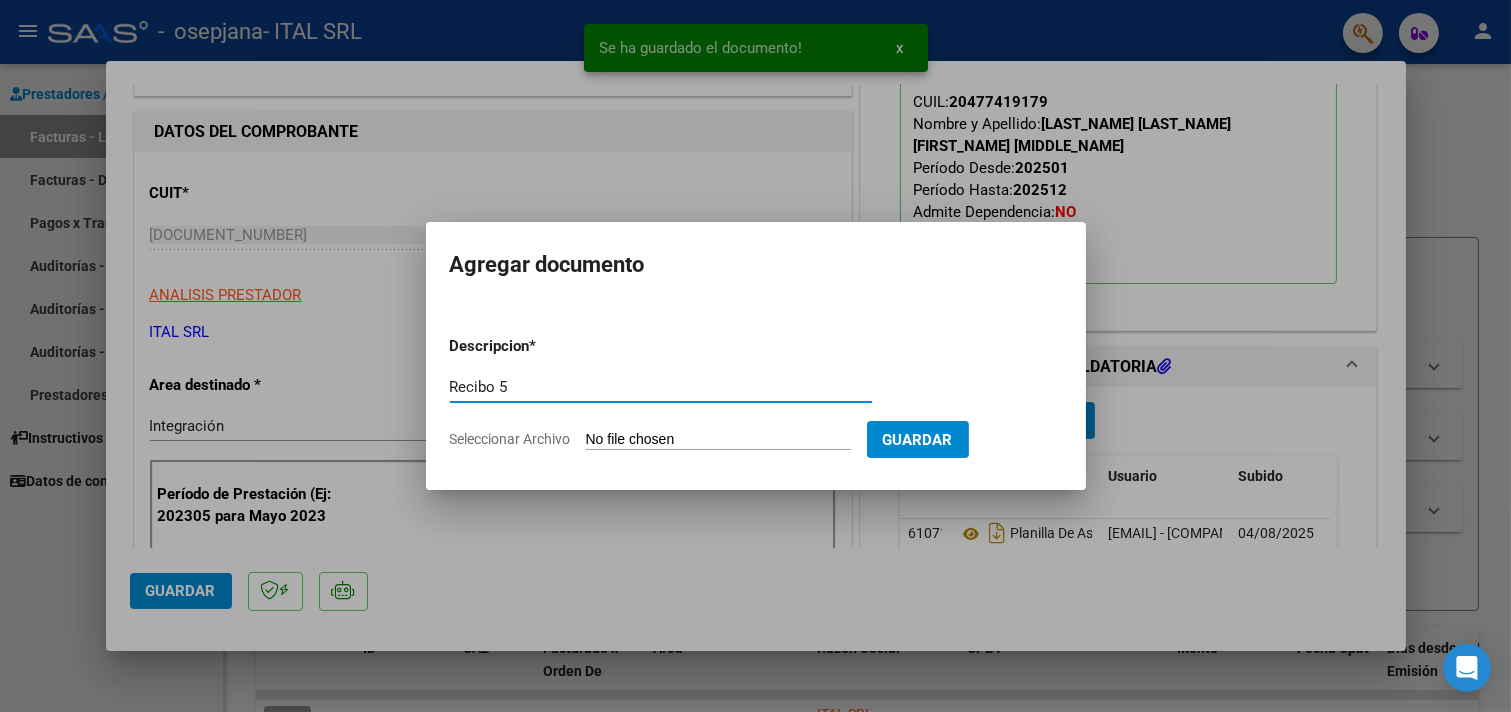 type on "Recibo 5" 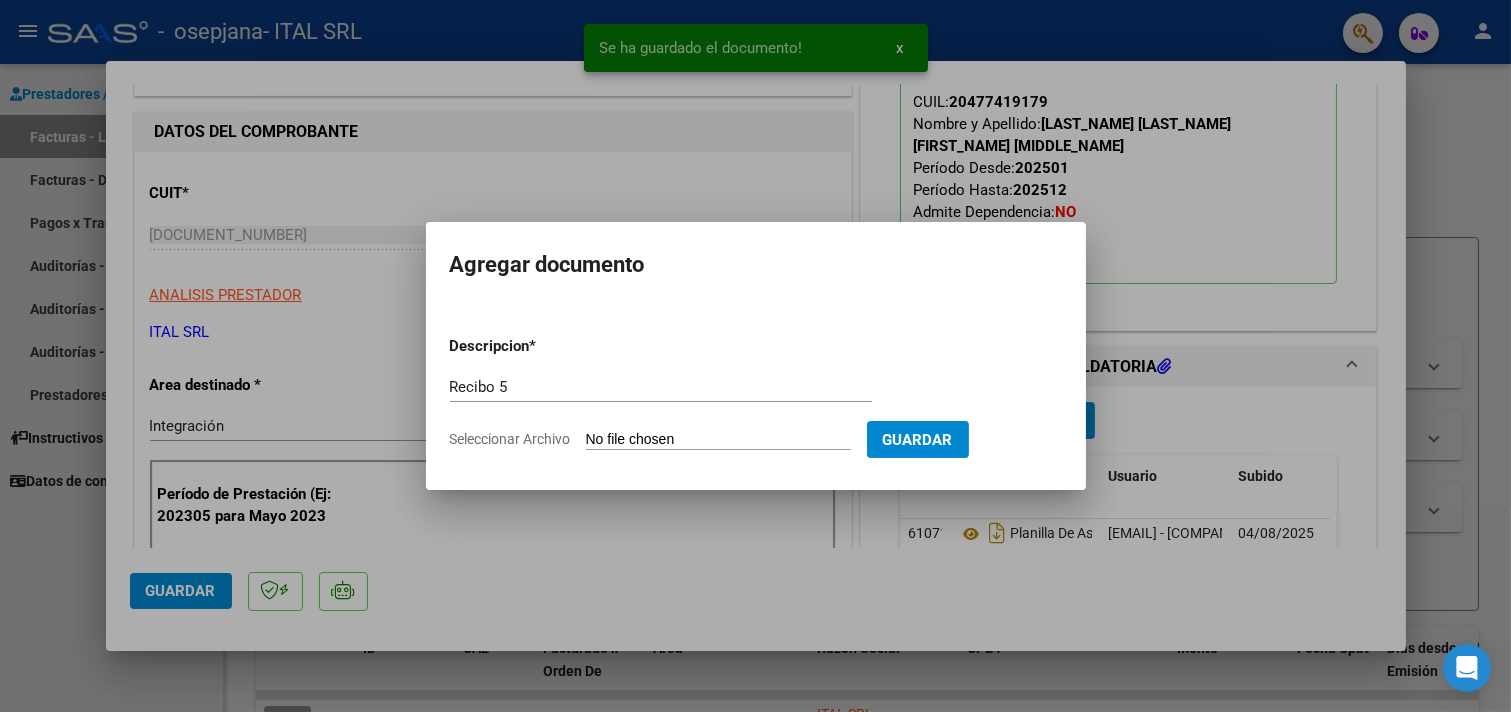 drag, startPoint x: 711, startPoint y: 404, endPoint x: 711, endPoint y: 421, distance: 17 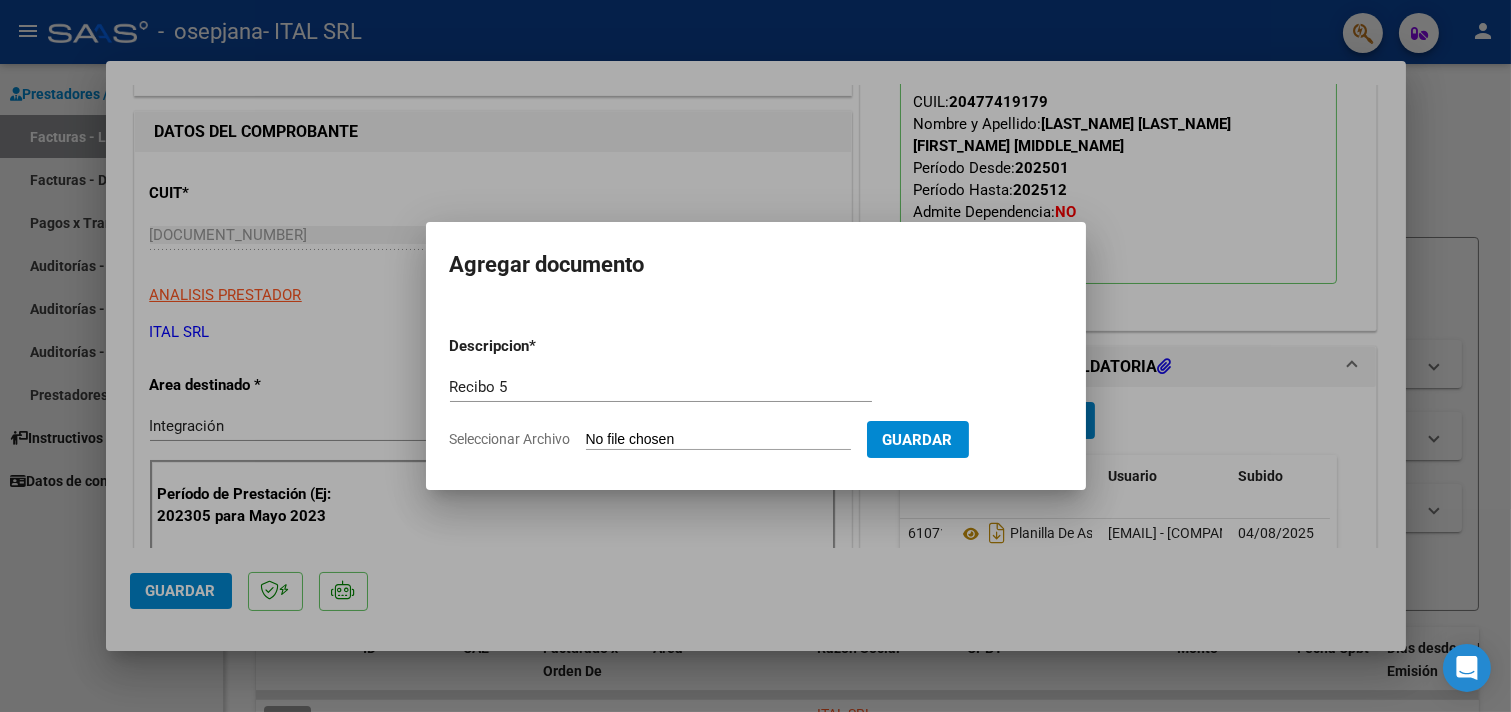 type on "C:\fakepath\[DOCUMENT_TYPE] [NUMBER].pdf" 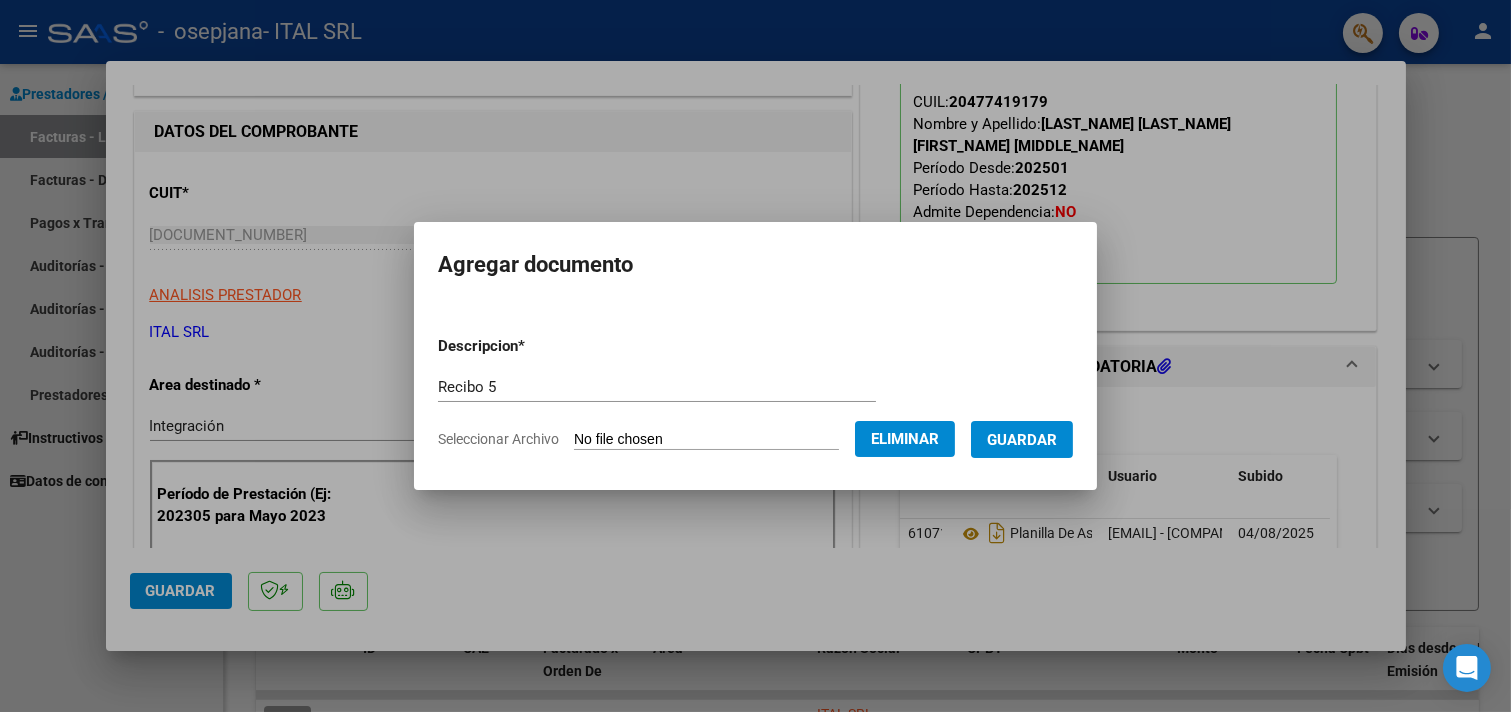 click on "Guardar" at bounding box center (1022, 440) 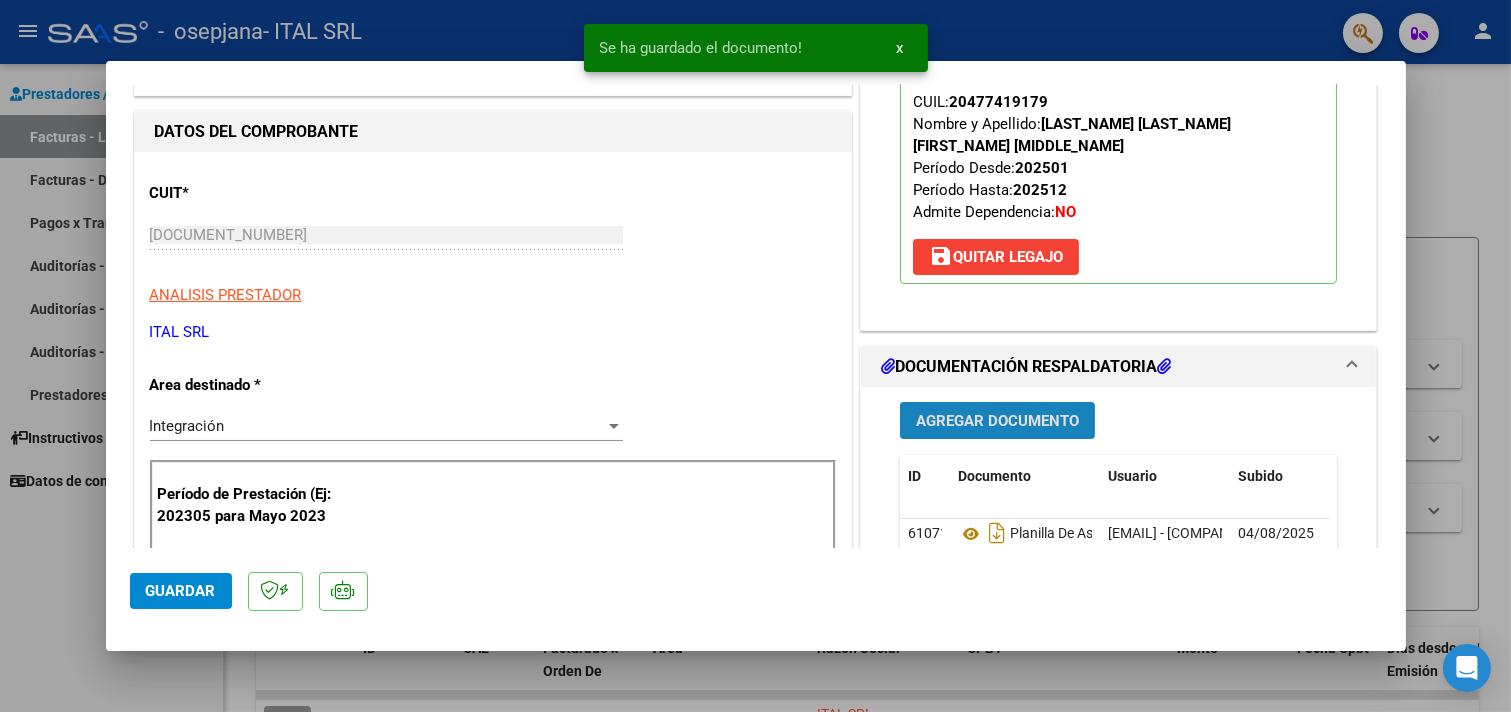 click on "Agregar Documento" at bounding box center (997, 421) 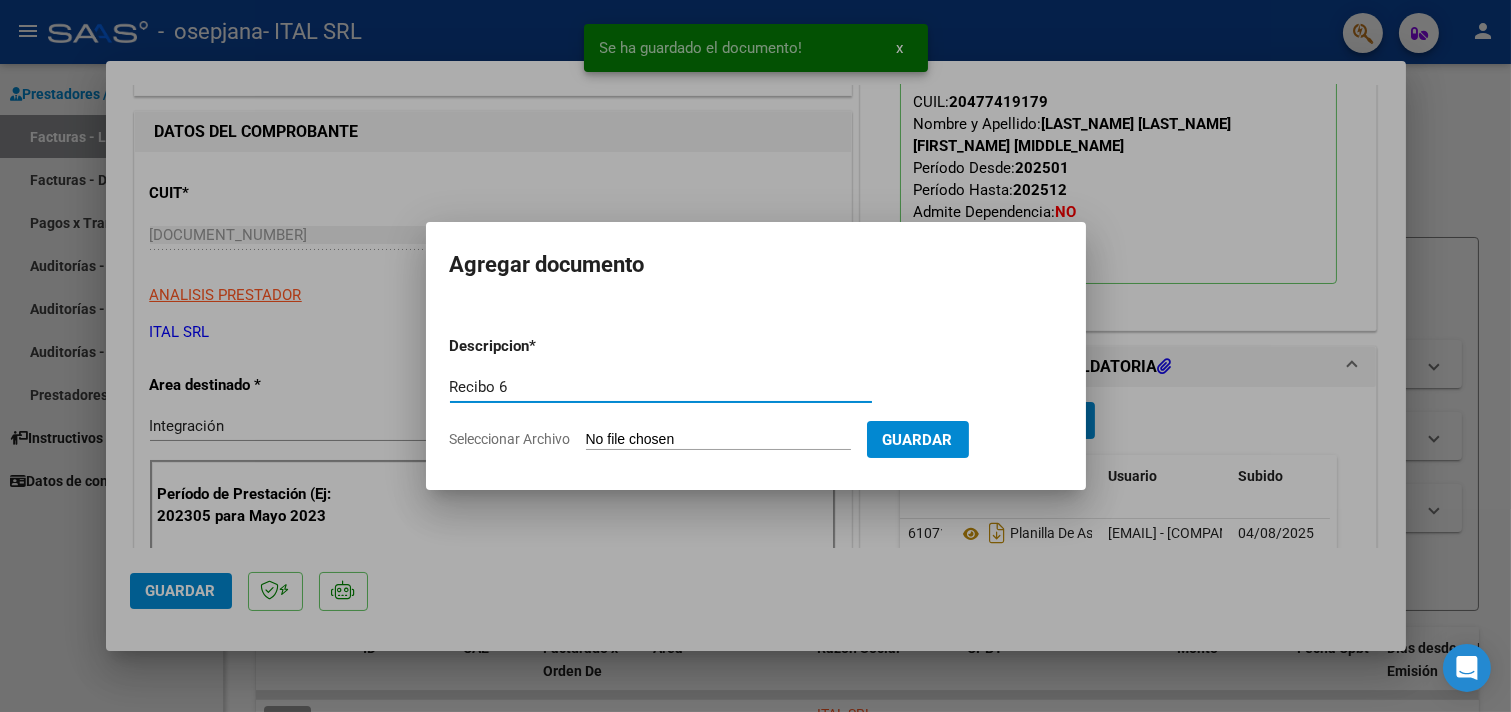type on "Recibo 6" 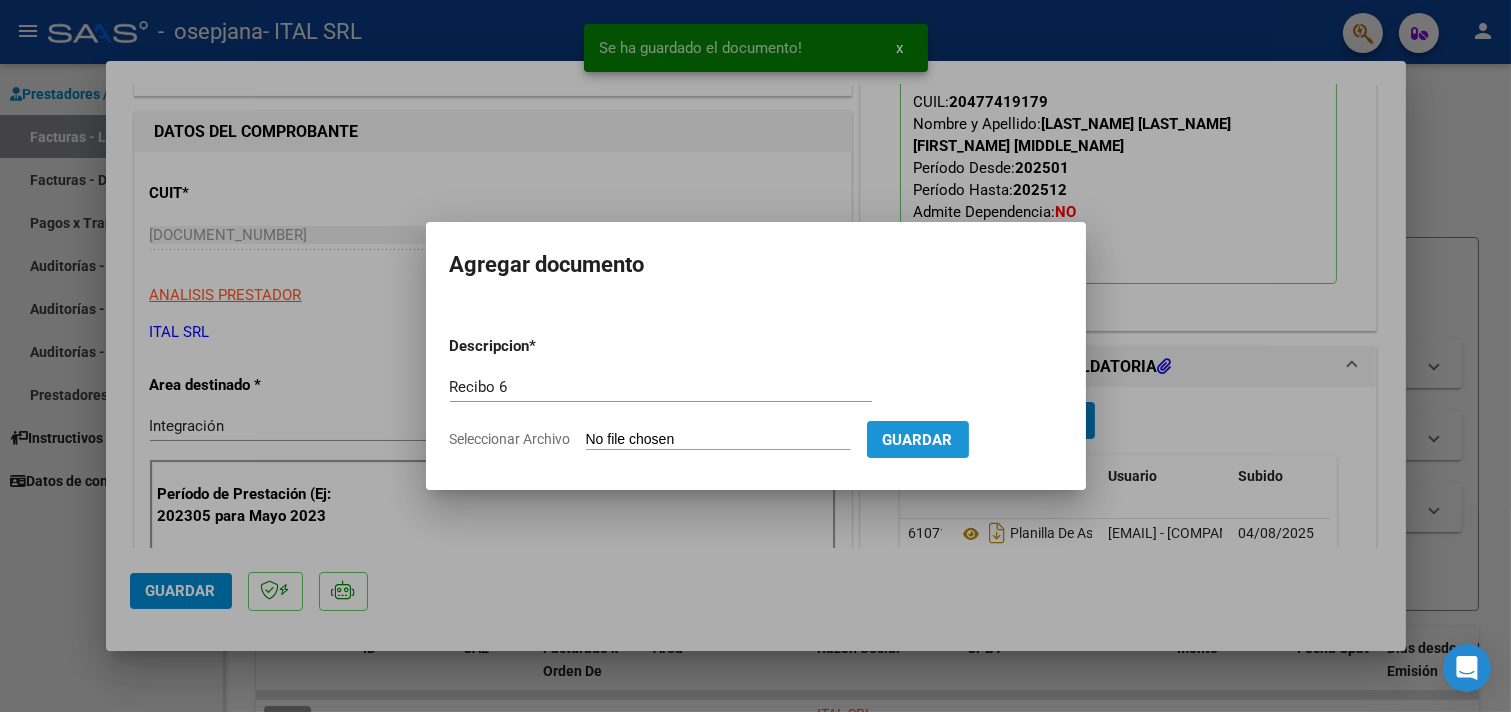 click on "Guardar" at bounding box center [918, 439] 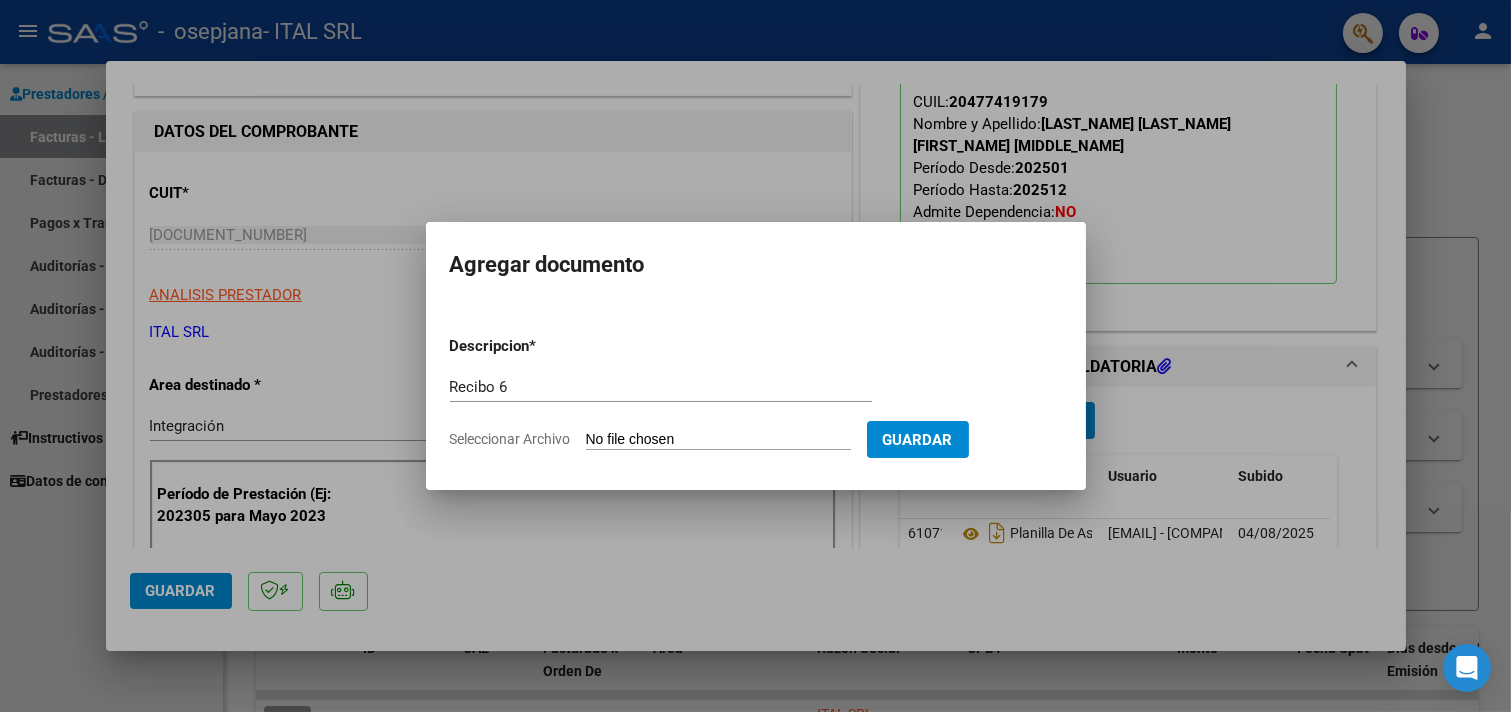 click on "Guardar" at bounding box center [918, 440] 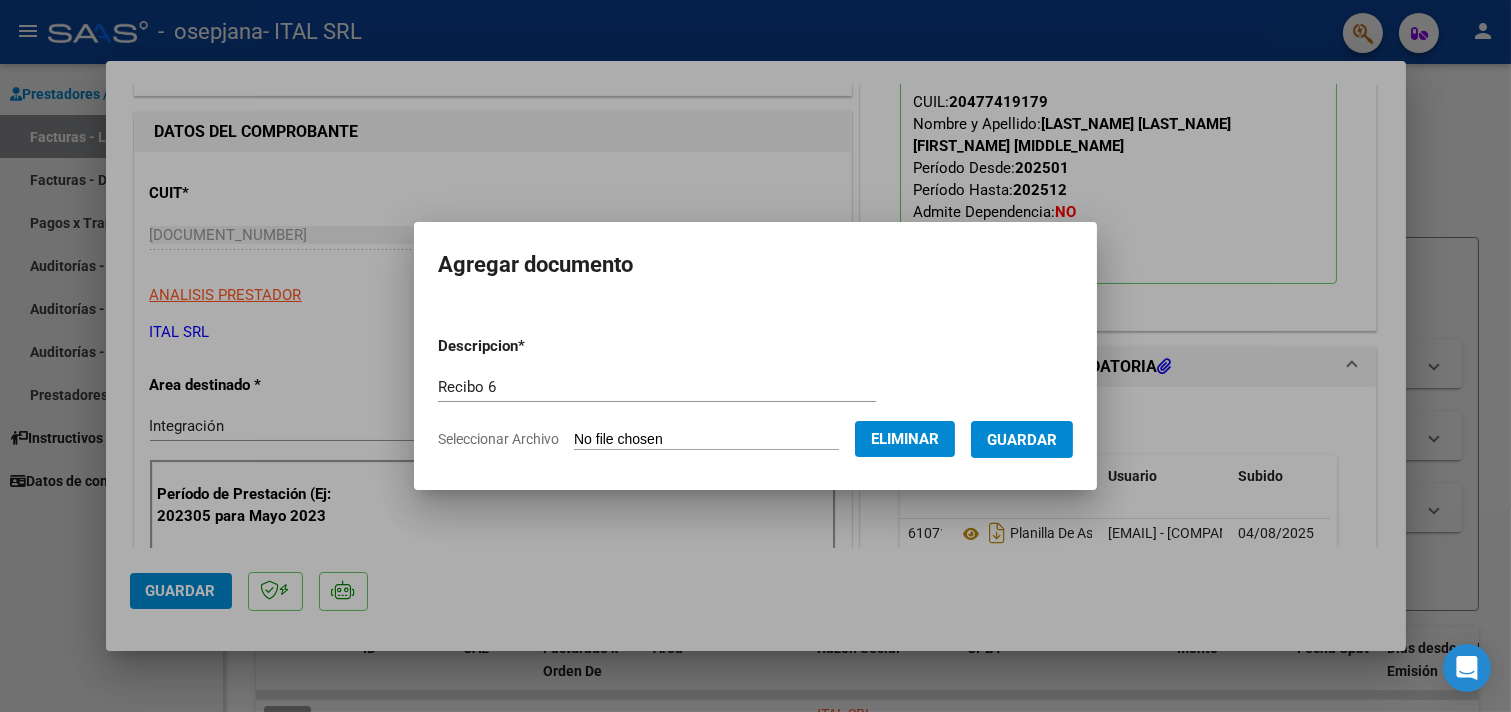 click on "Guardar" at bounding box center [1022, 440] 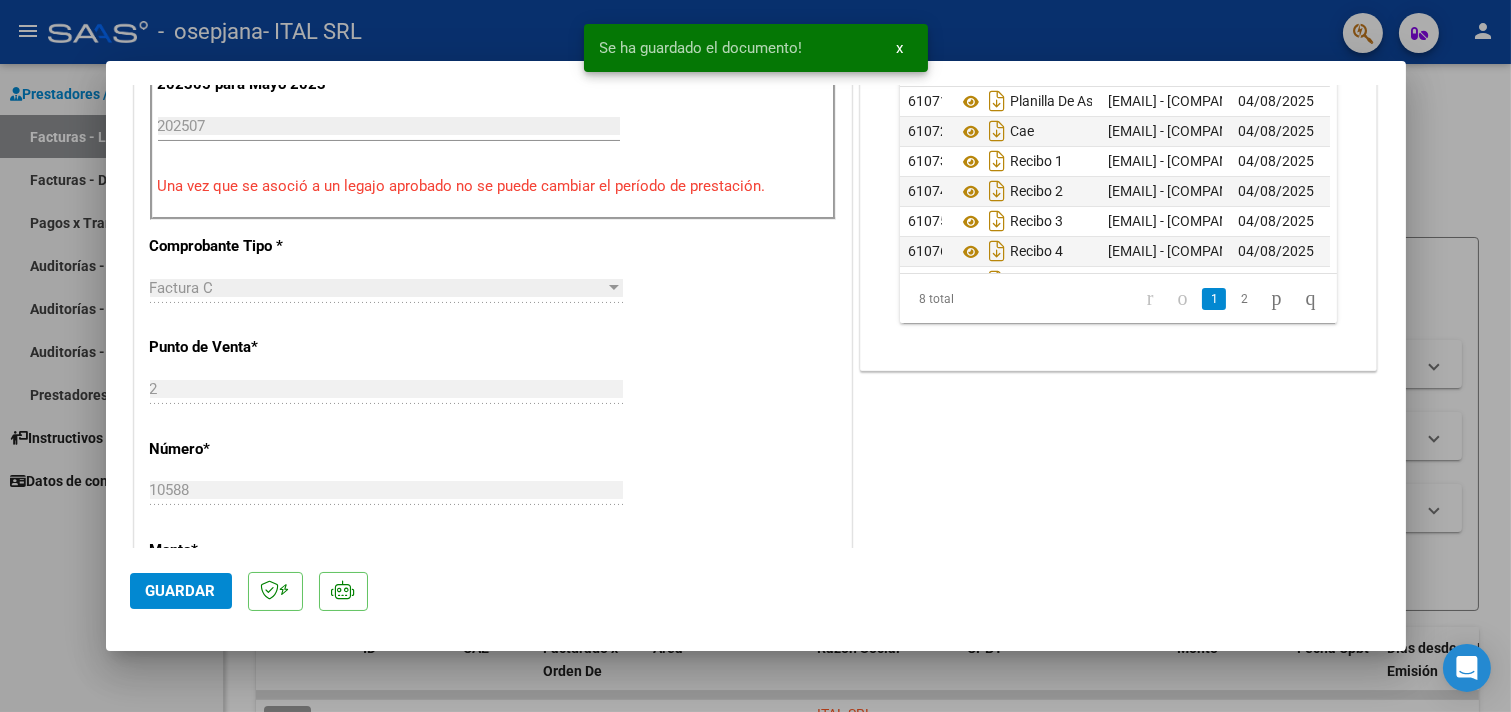 scroll, scrollTop: 555, scrollLeft: 0, axis: vertical 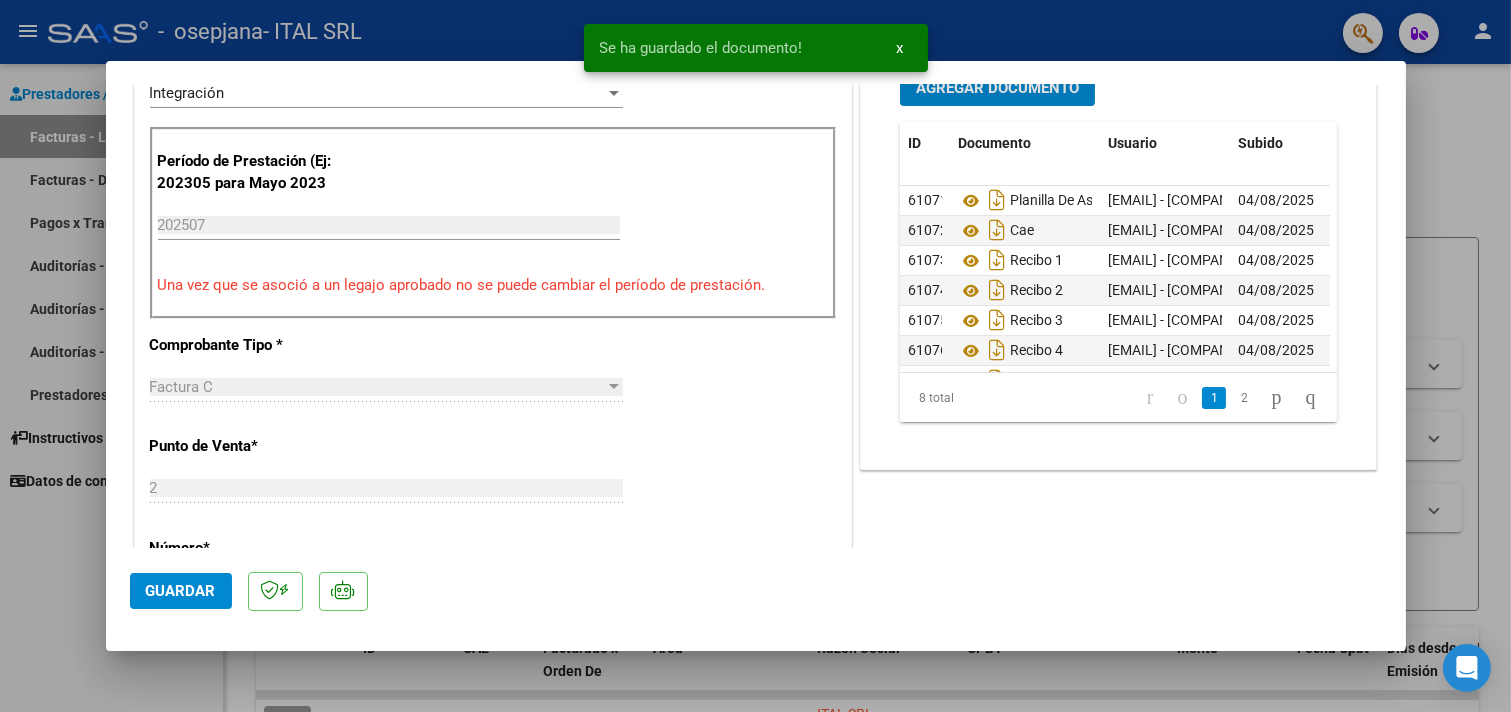 click on "Guardar" 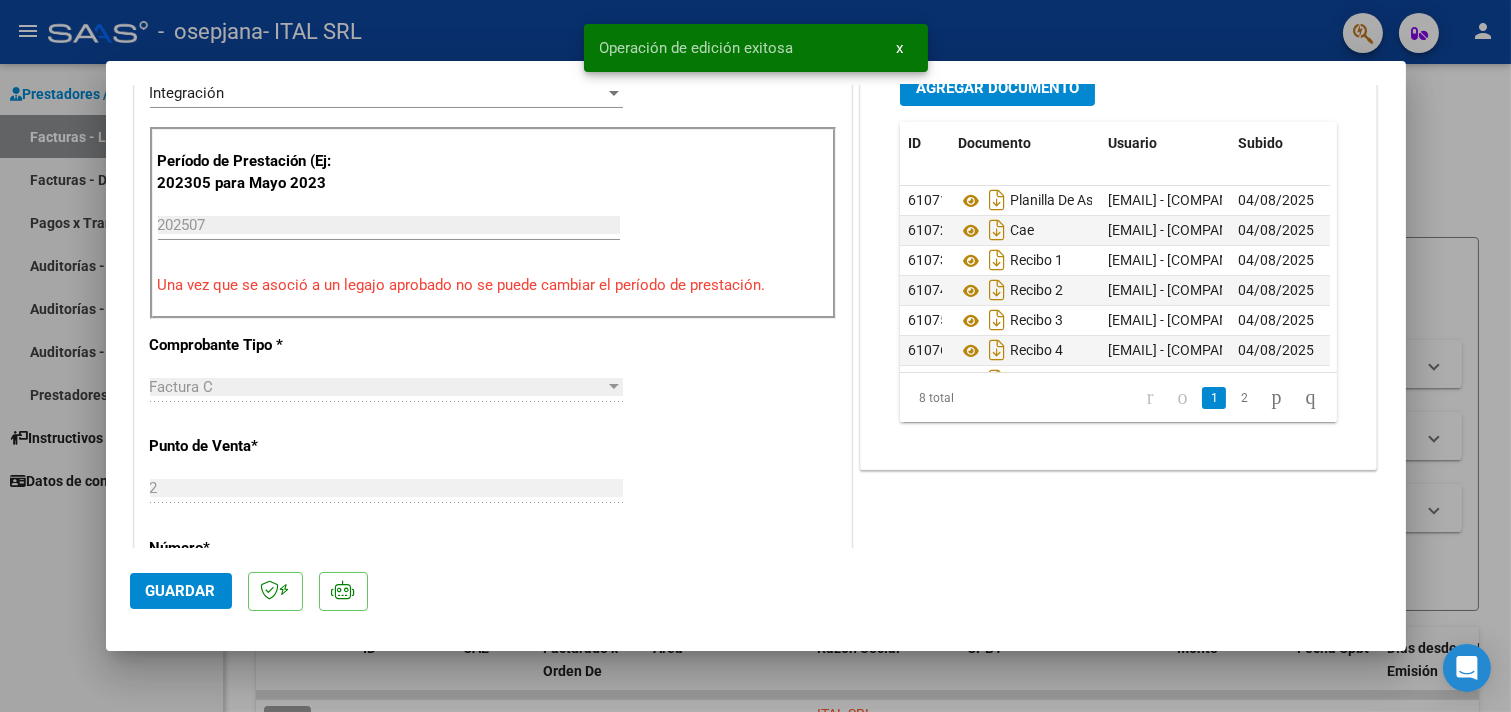 click at bounding box center [755, 356] 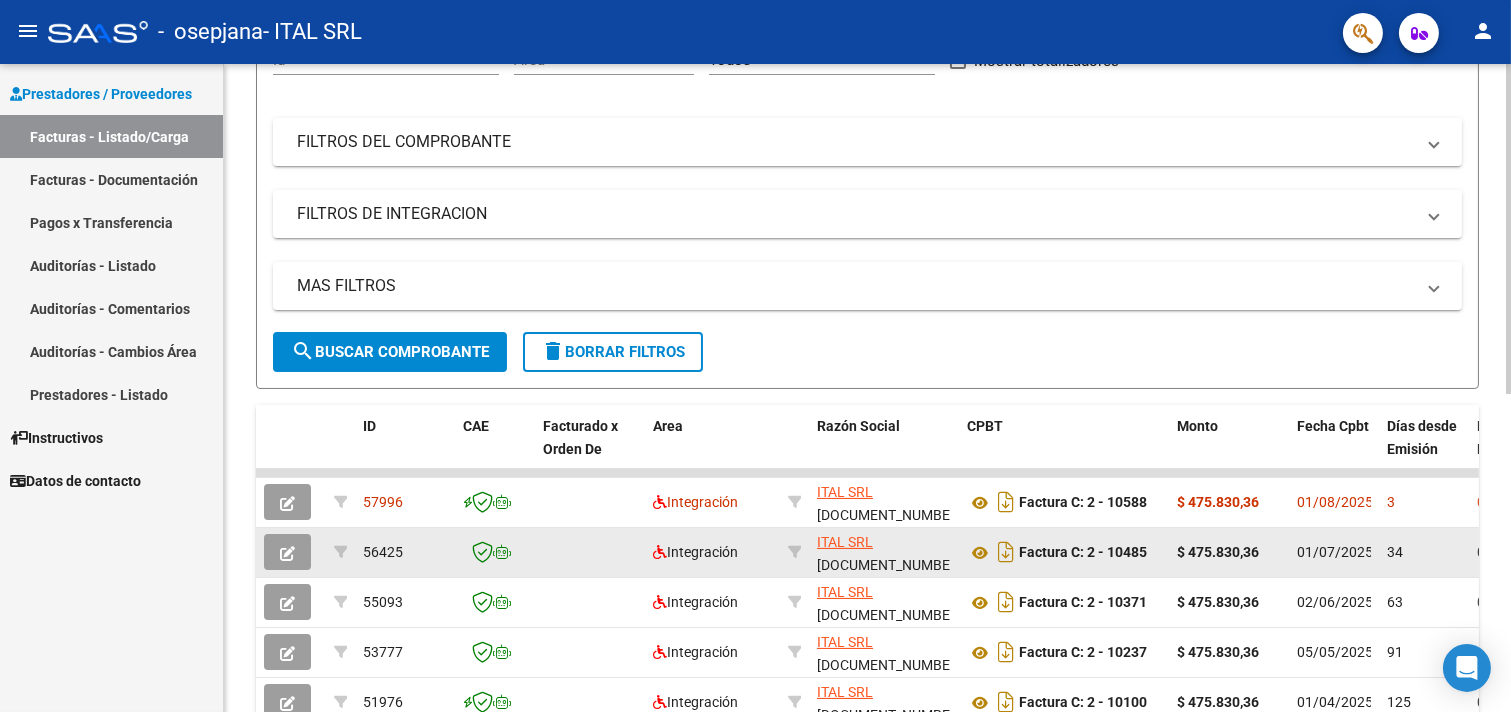 scroll, scrollTop: 333, scrollLeft: 0, axis: vertical 